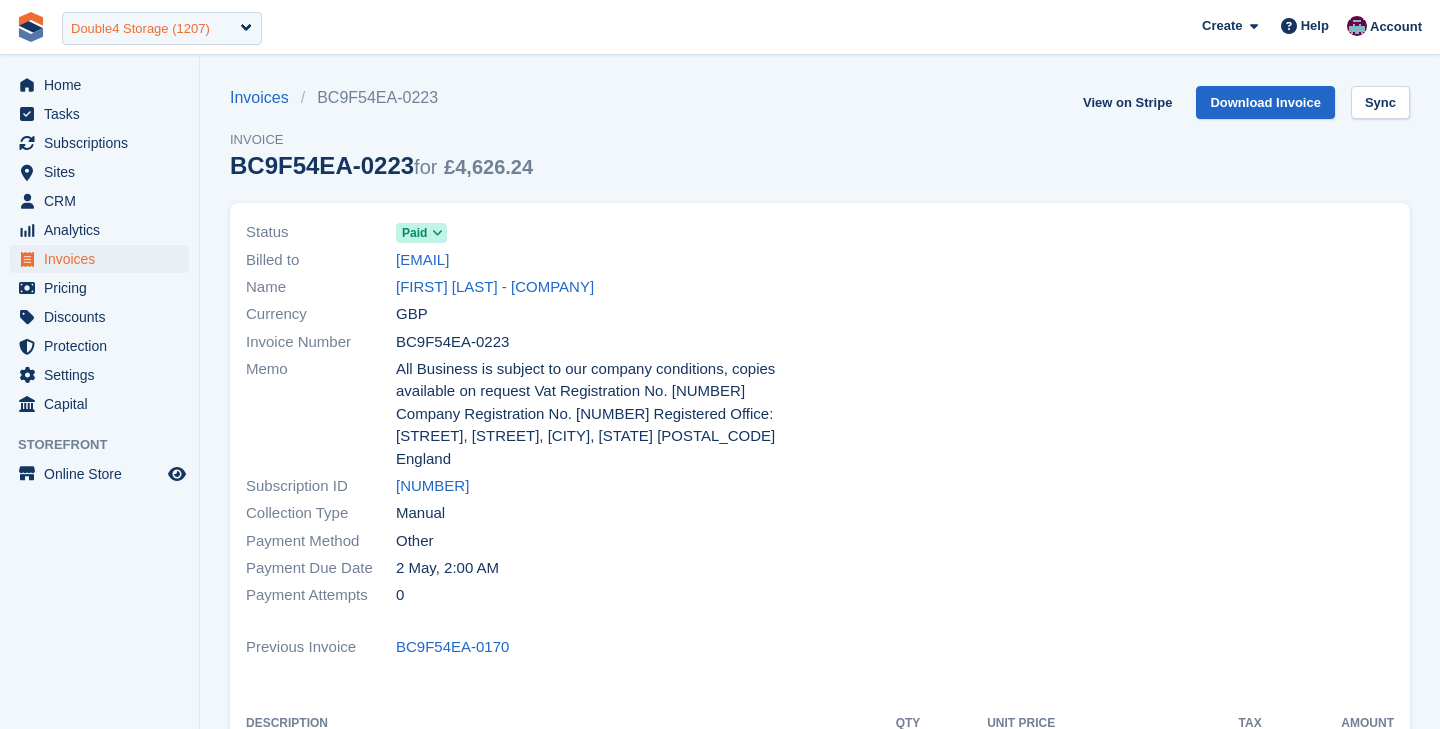 scroll, scrollTop: 0, scrollLeft: 0, axis: both 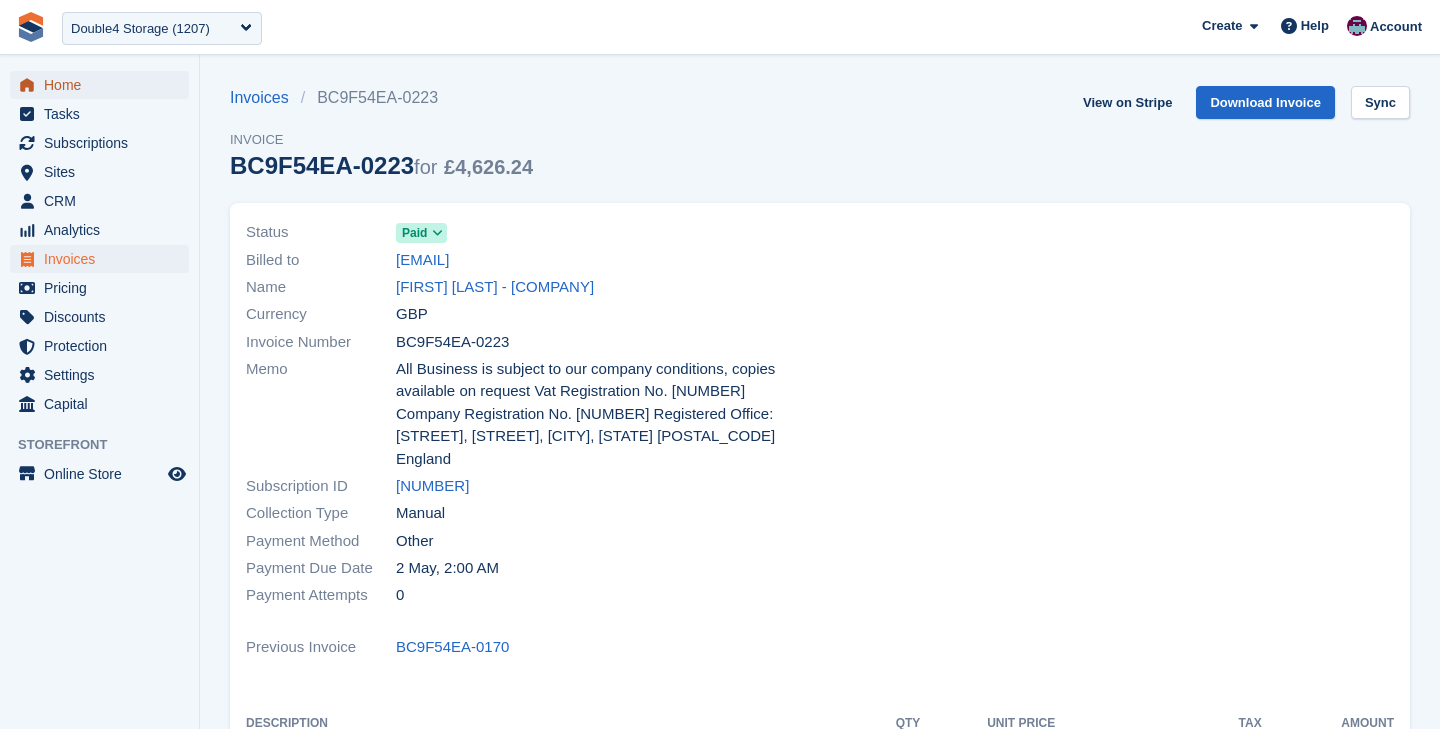 click on "Home" at bounding box center (104, 85) 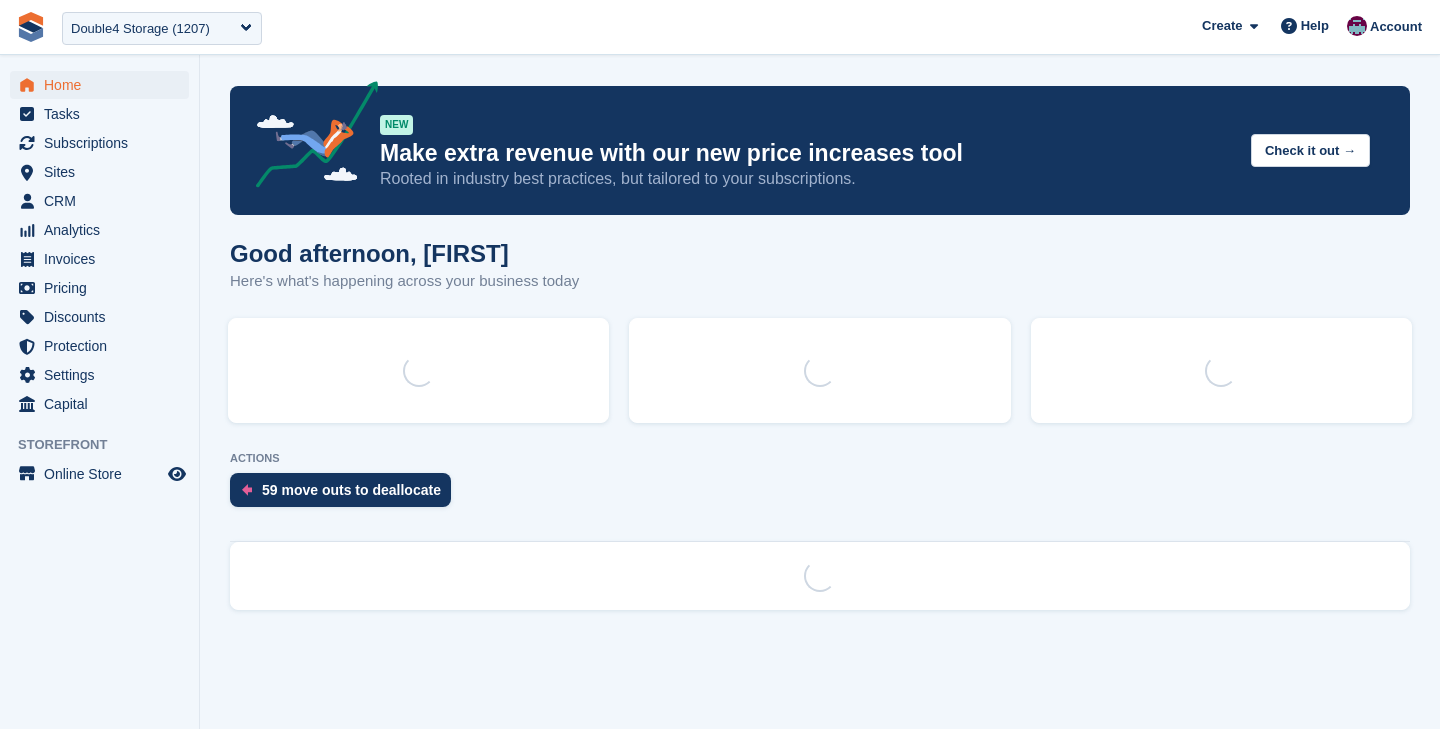 scroll, scrollTop: 0, scrollLeft: 0, axis: both 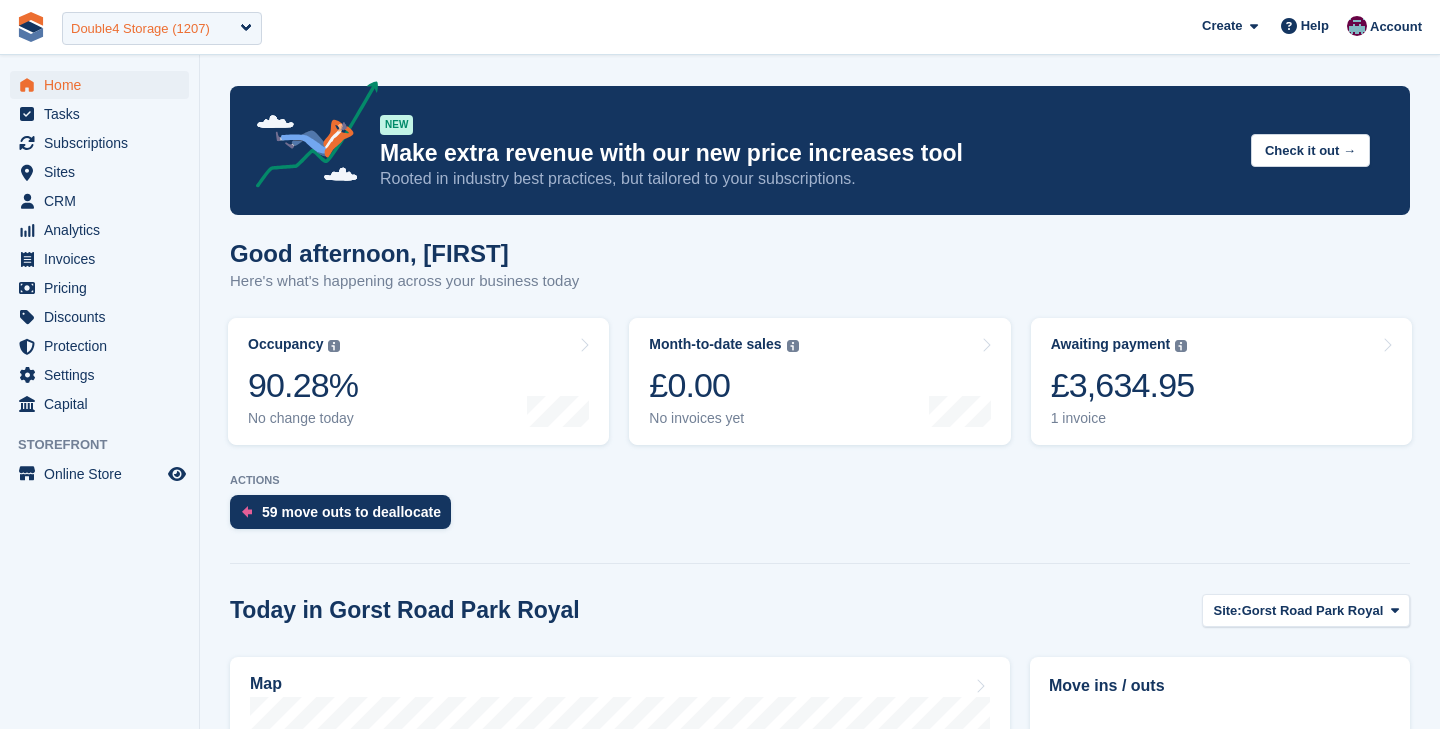 click on "Double4 Storage (1207)" at bounding box center [140, 29] 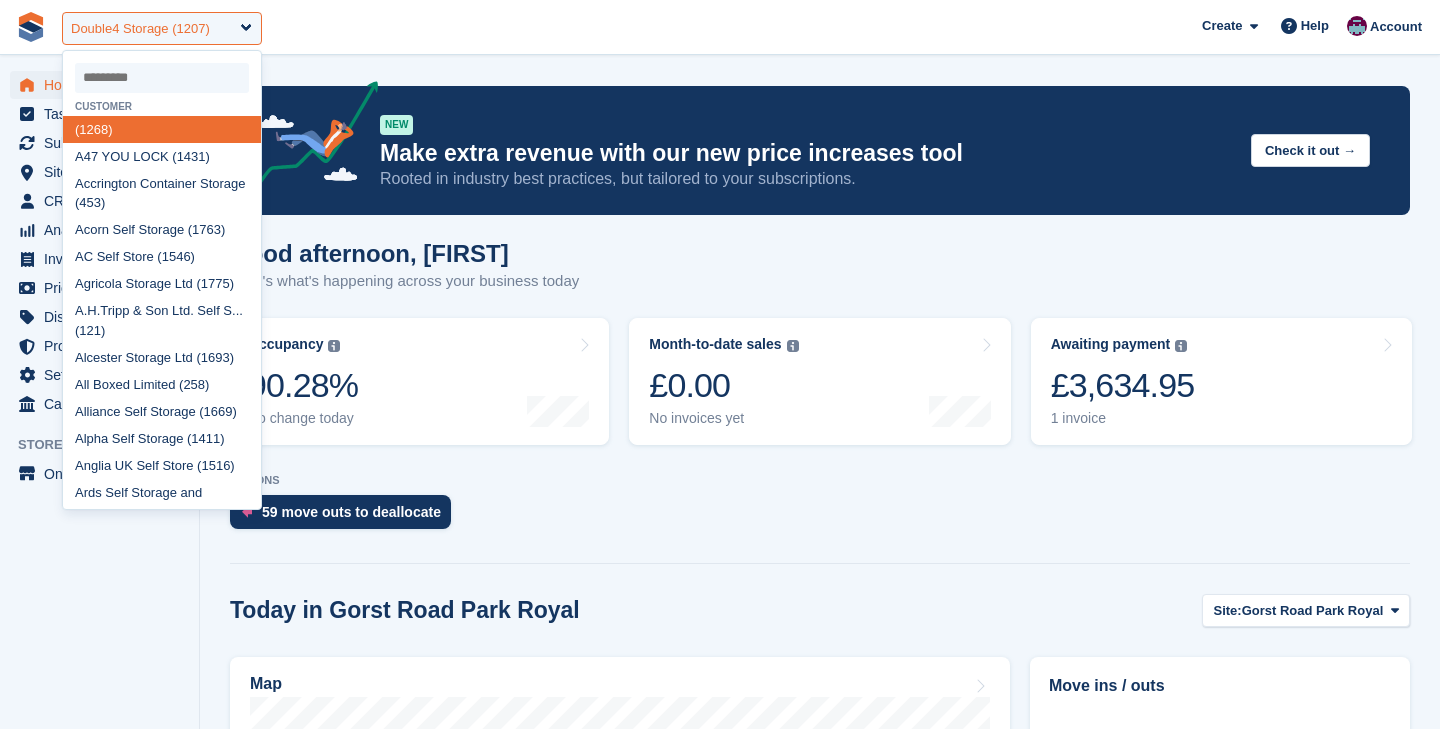 type on "*" 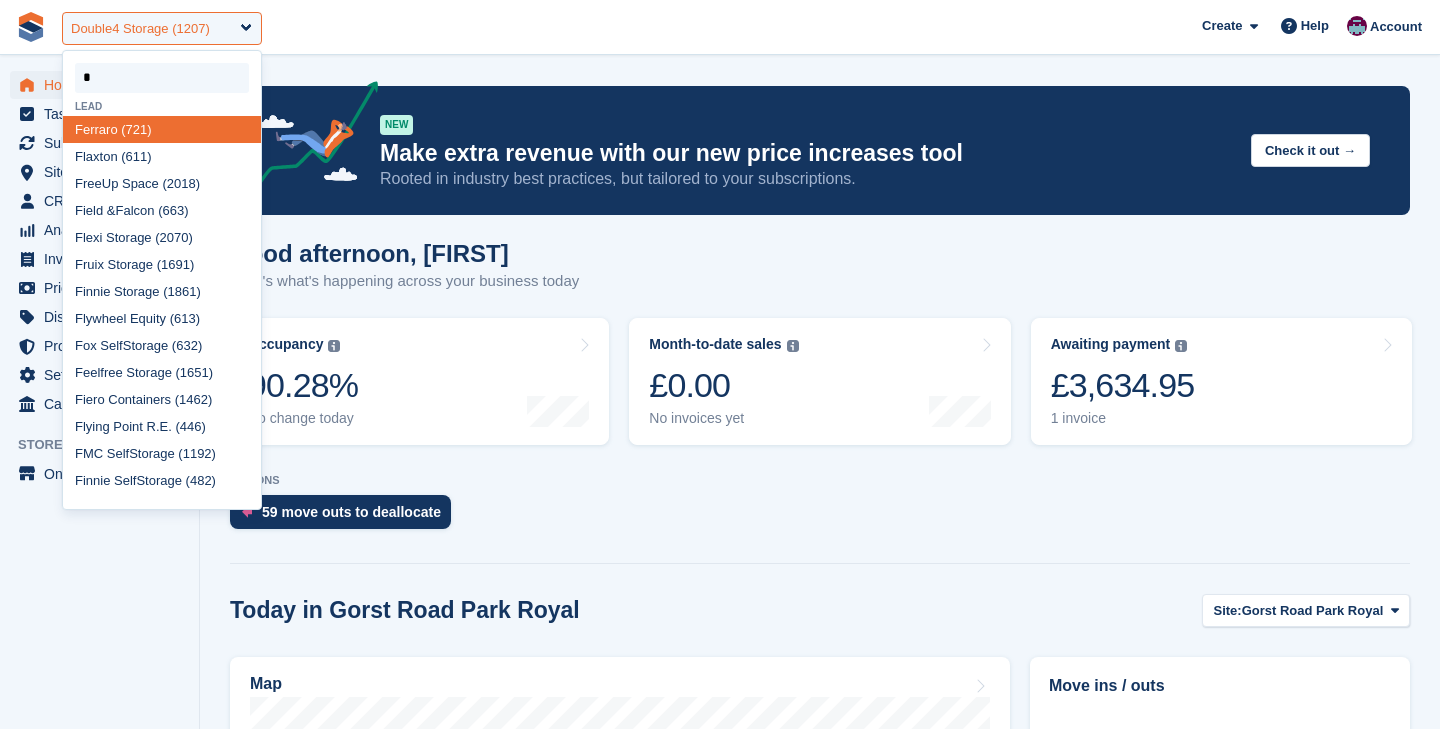 type 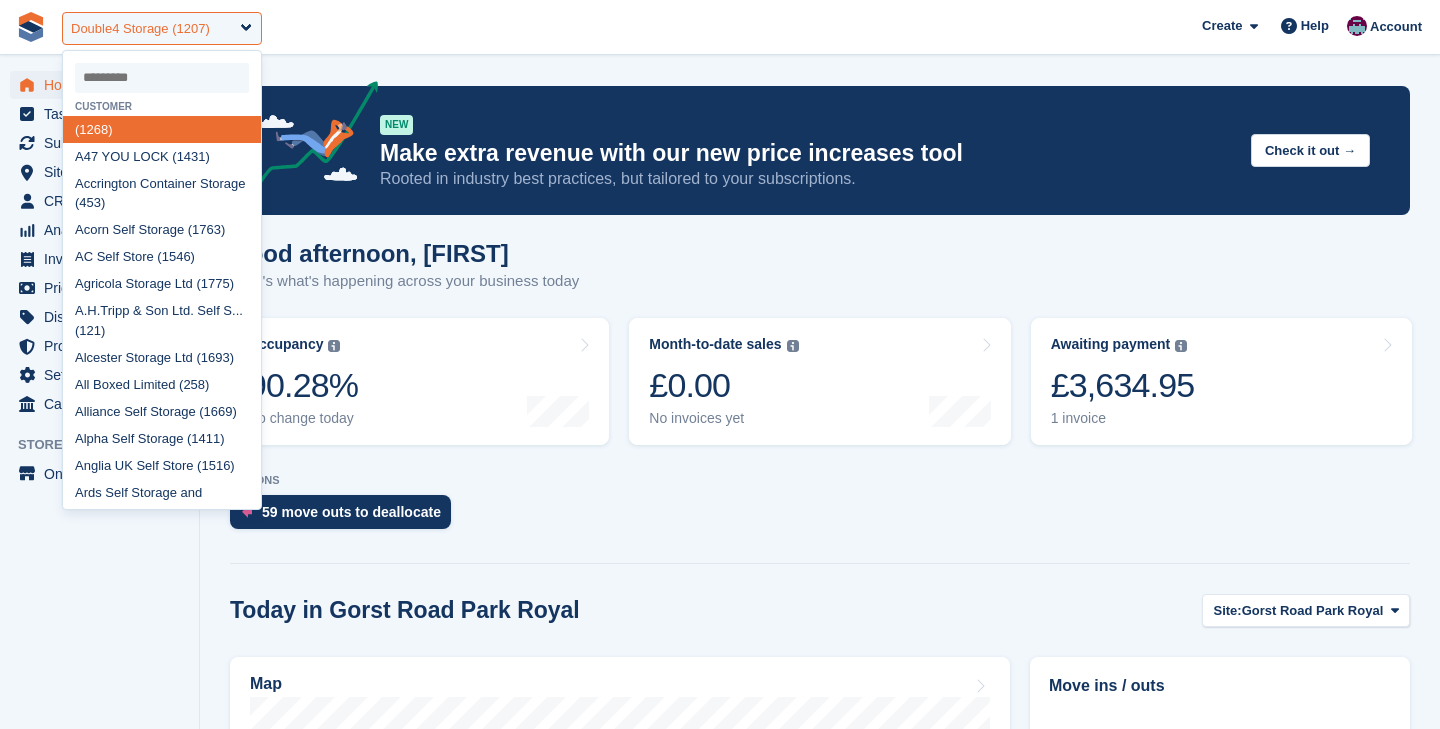 select 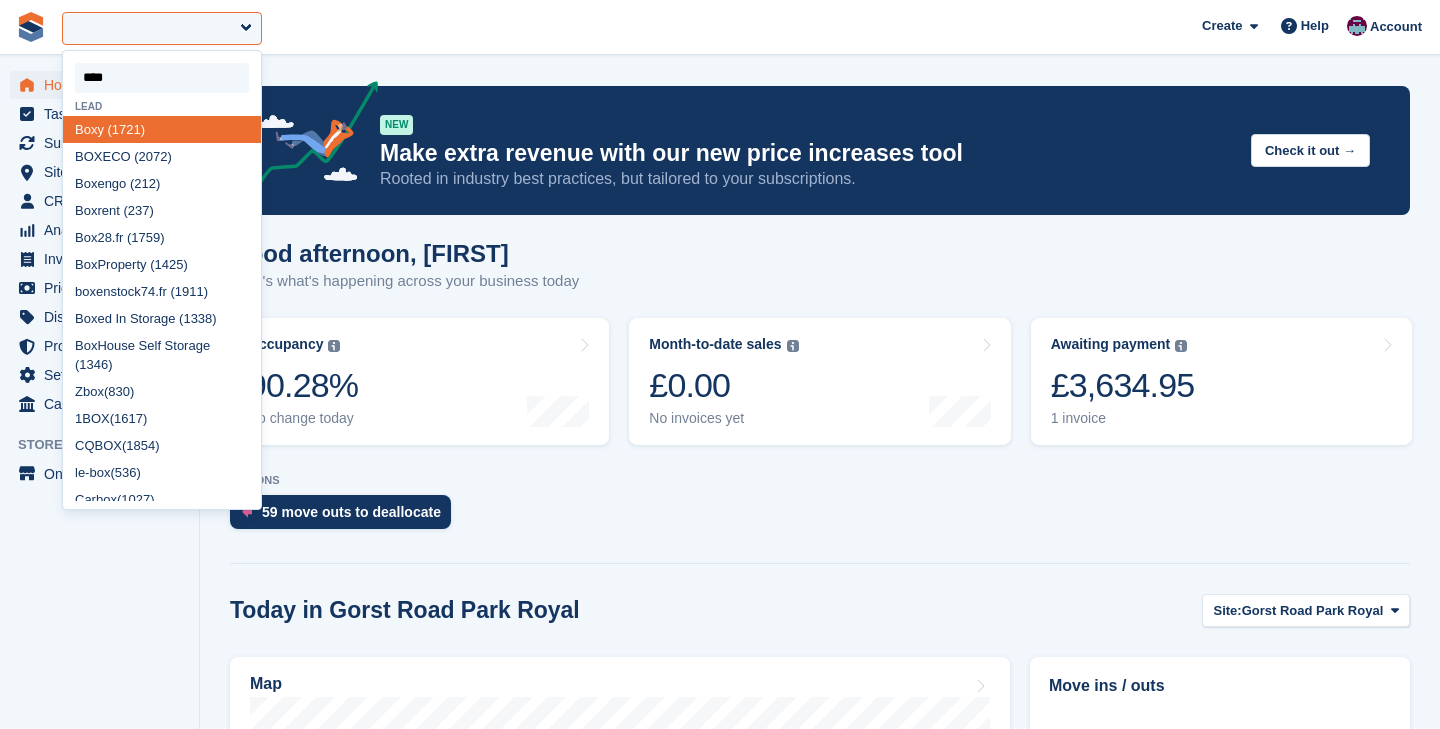 type on "*****" 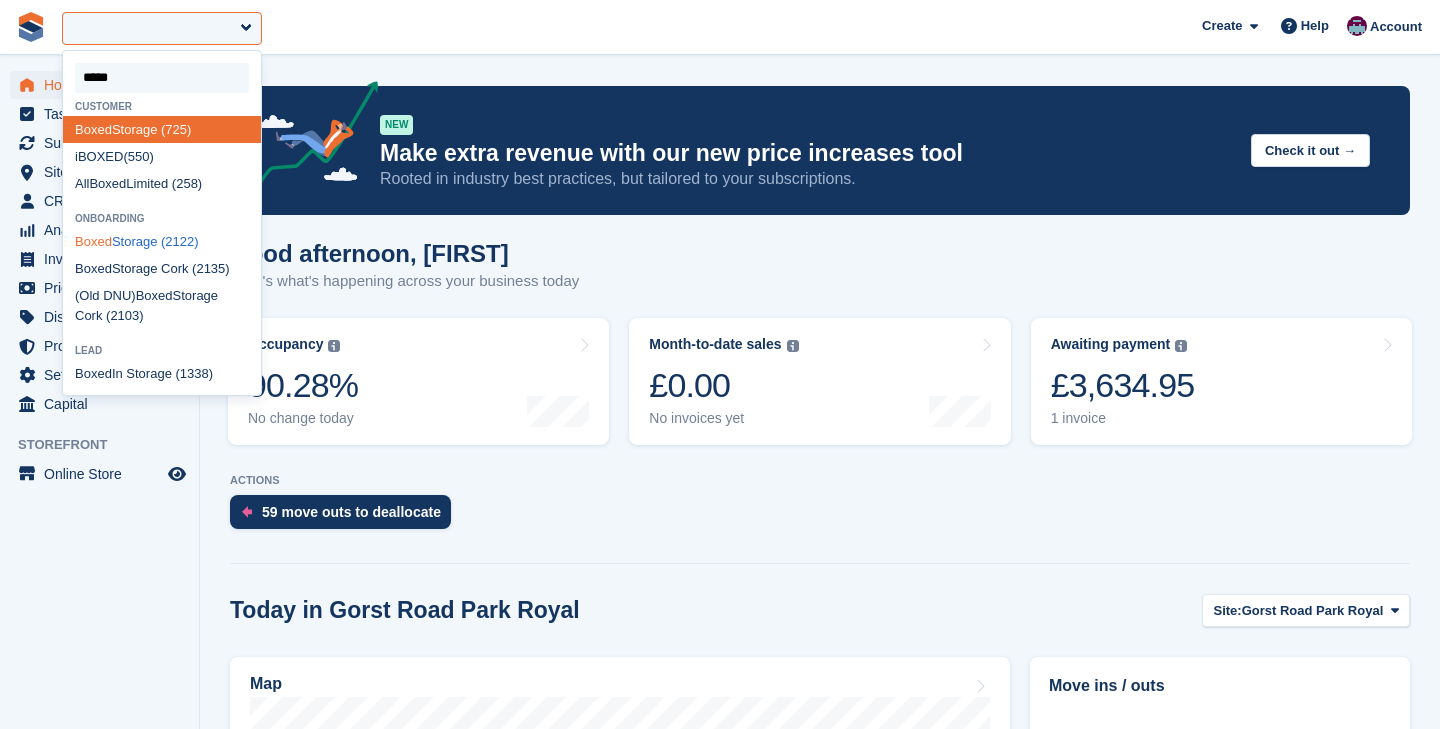 click on "Boxed  Storage  (2122)" at bounding box center (162, 242) 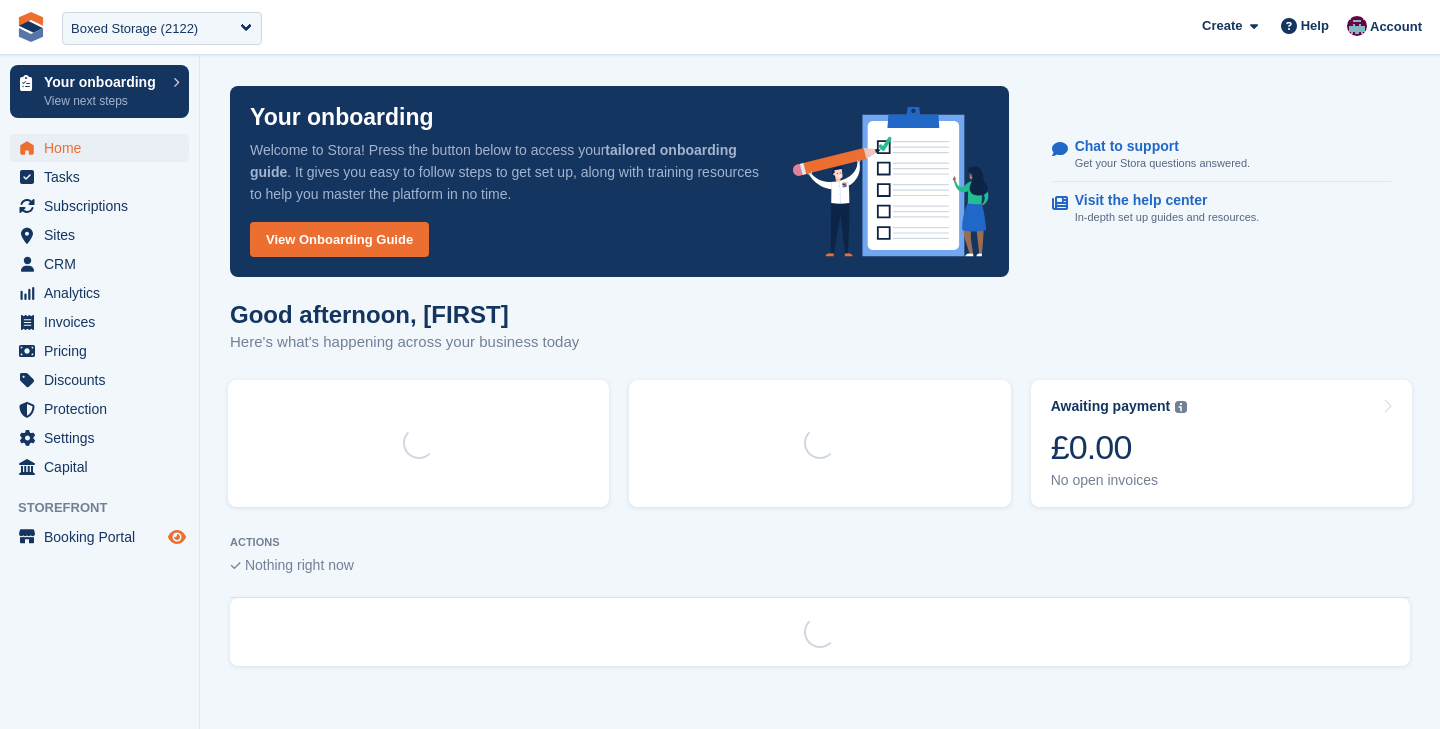 scroll, scrollTop: 0, scrollLeft: 0, axis: both 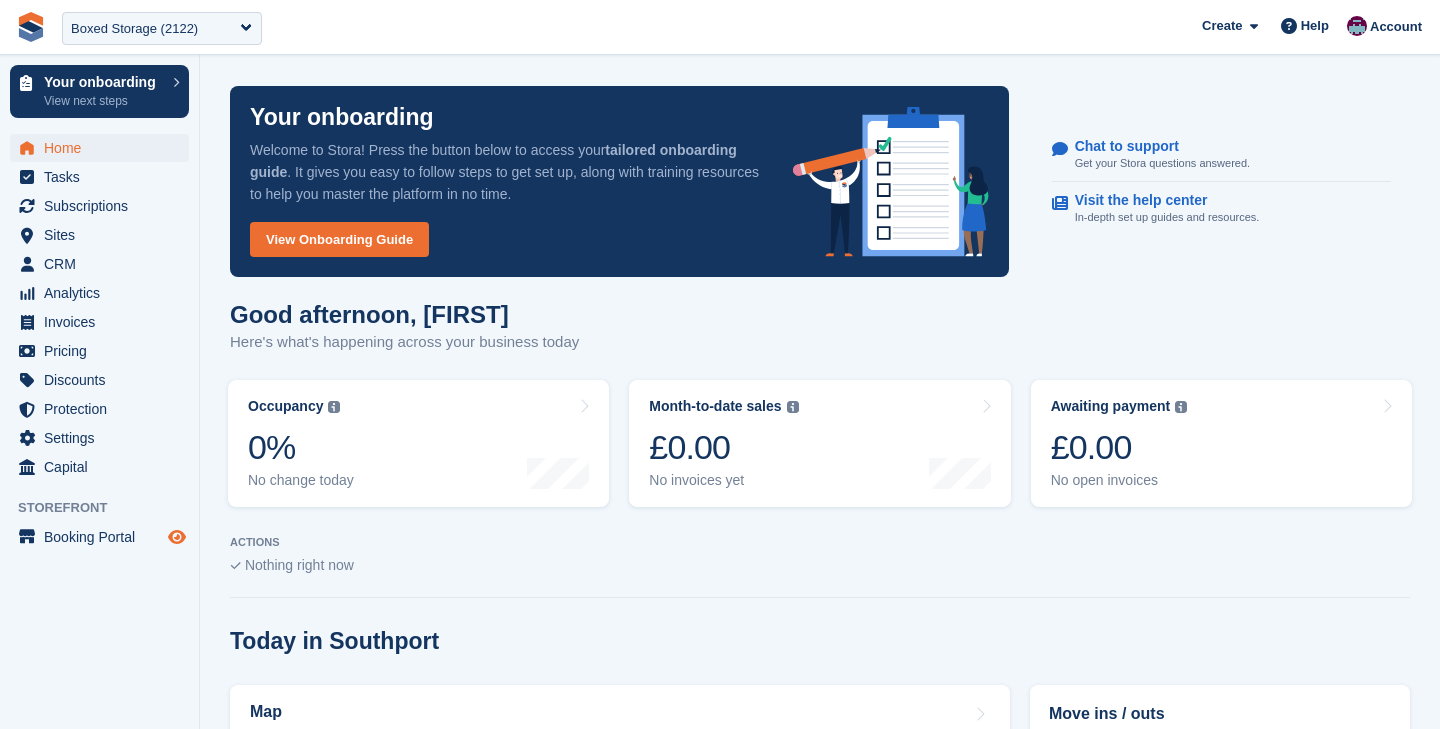 click at bounding box center [177, 537] 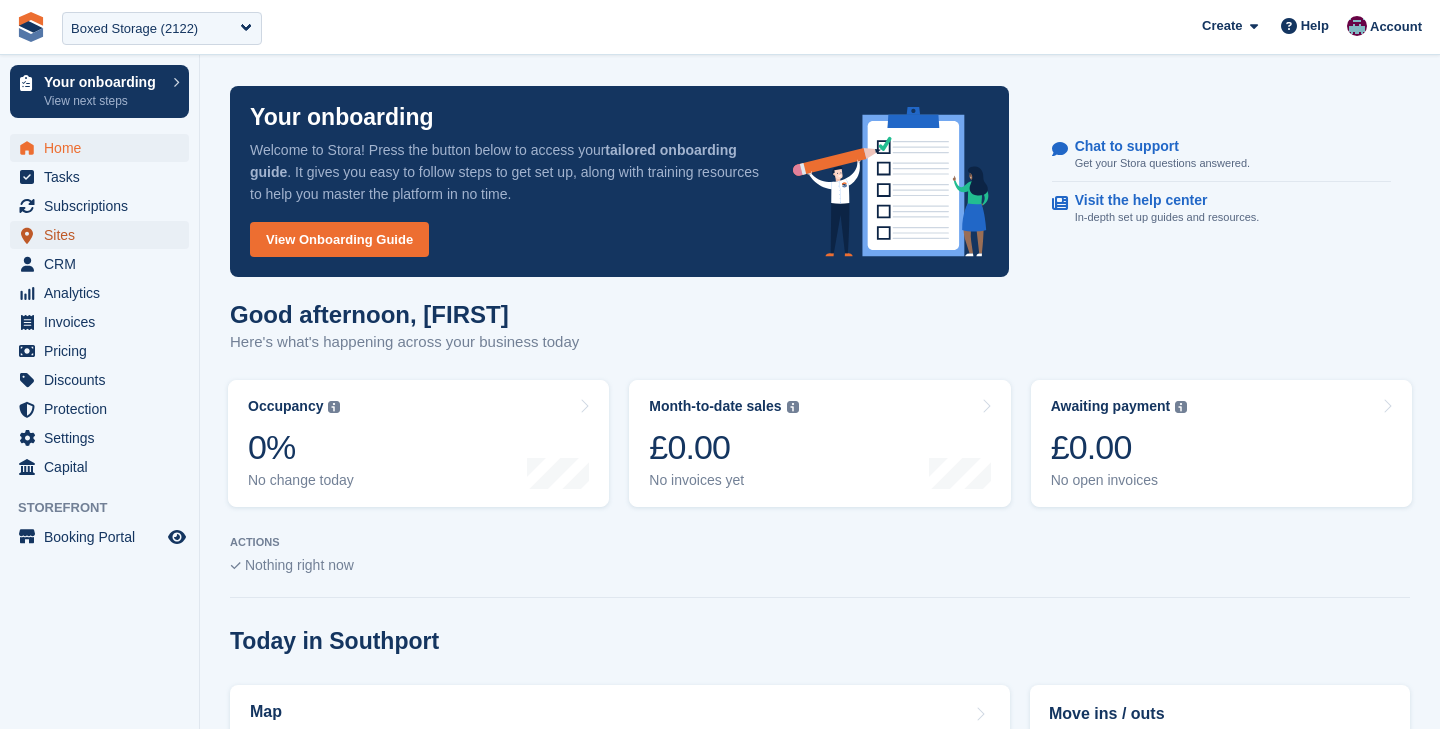 click on "Sites" at bounding box center (104, 235) 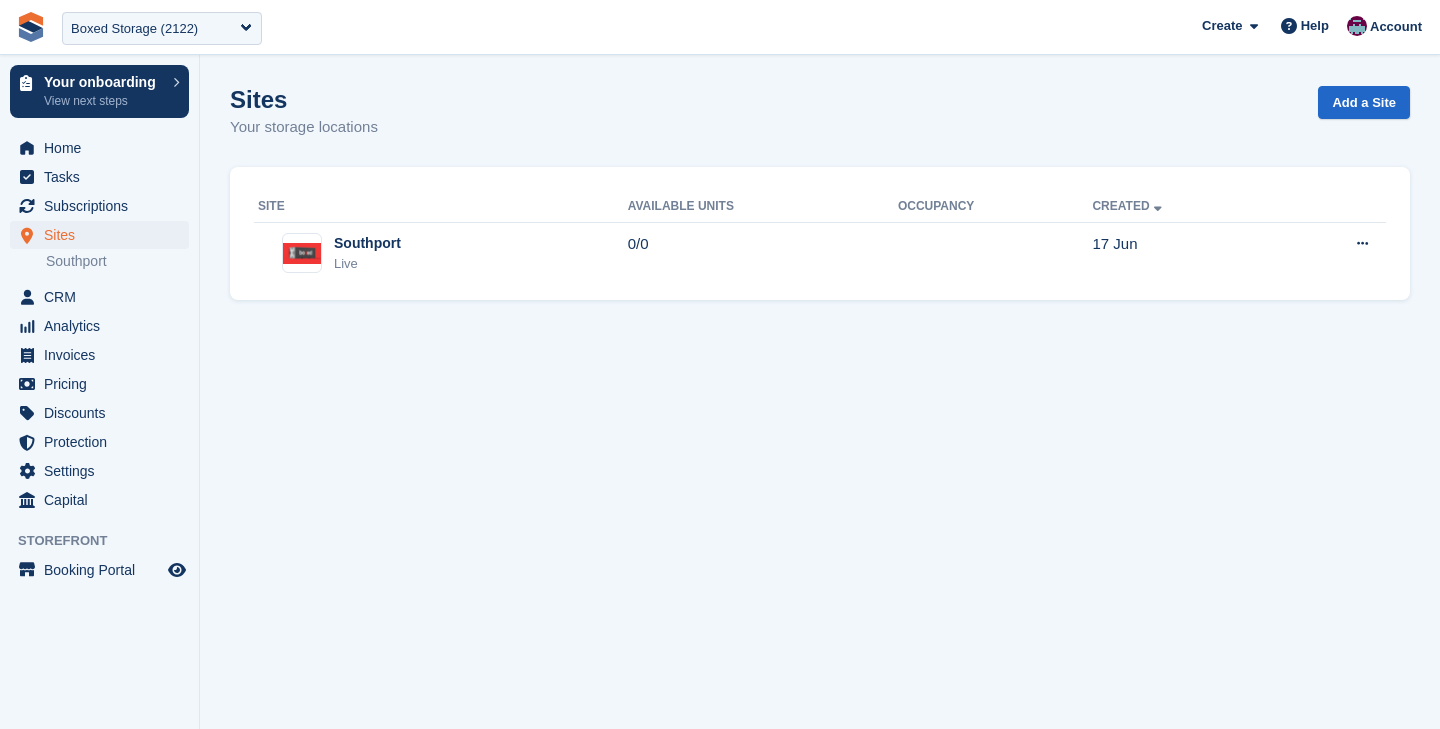 scroll, scrollTop: 0, scrollLeft: 0, axis: both 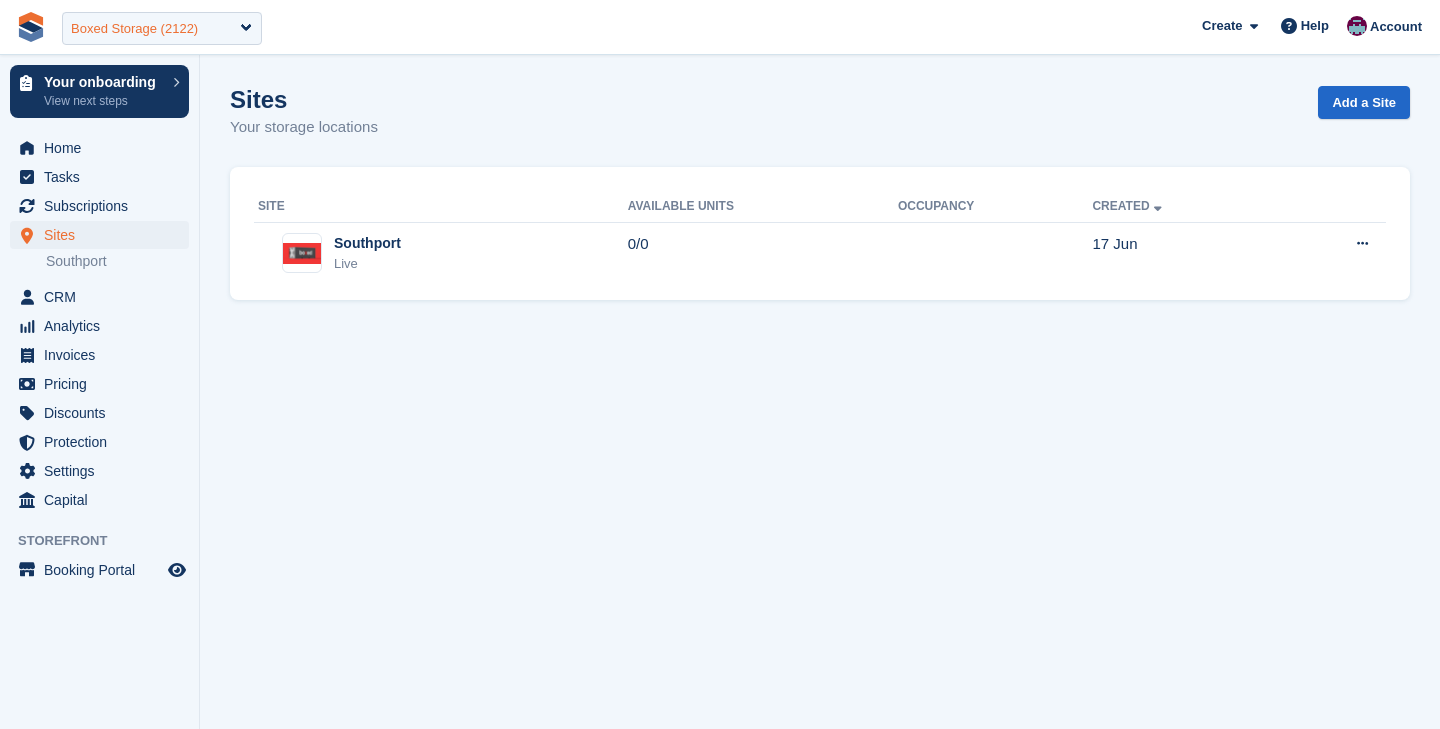 click on "Boxed Storage  (2122)" at bounding box center (134, 29) 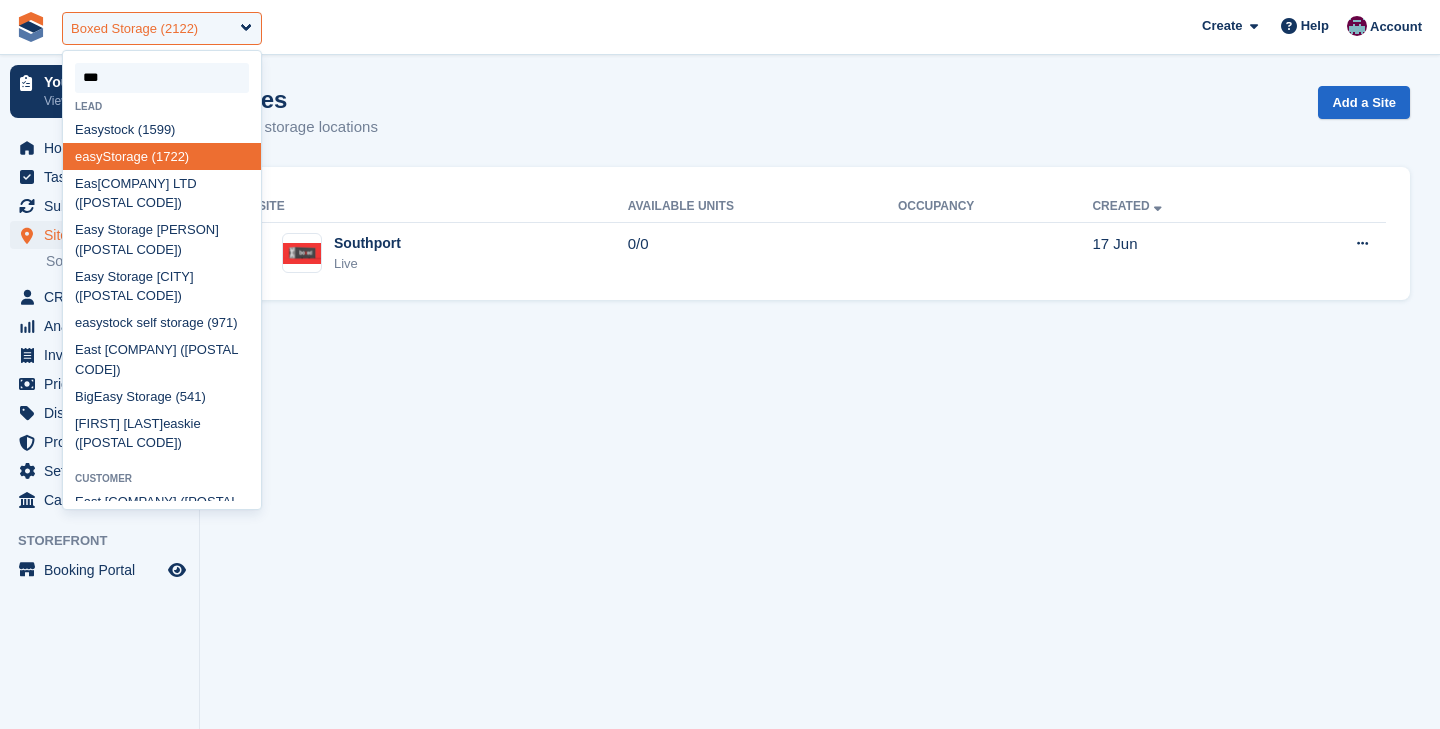 type on "****" 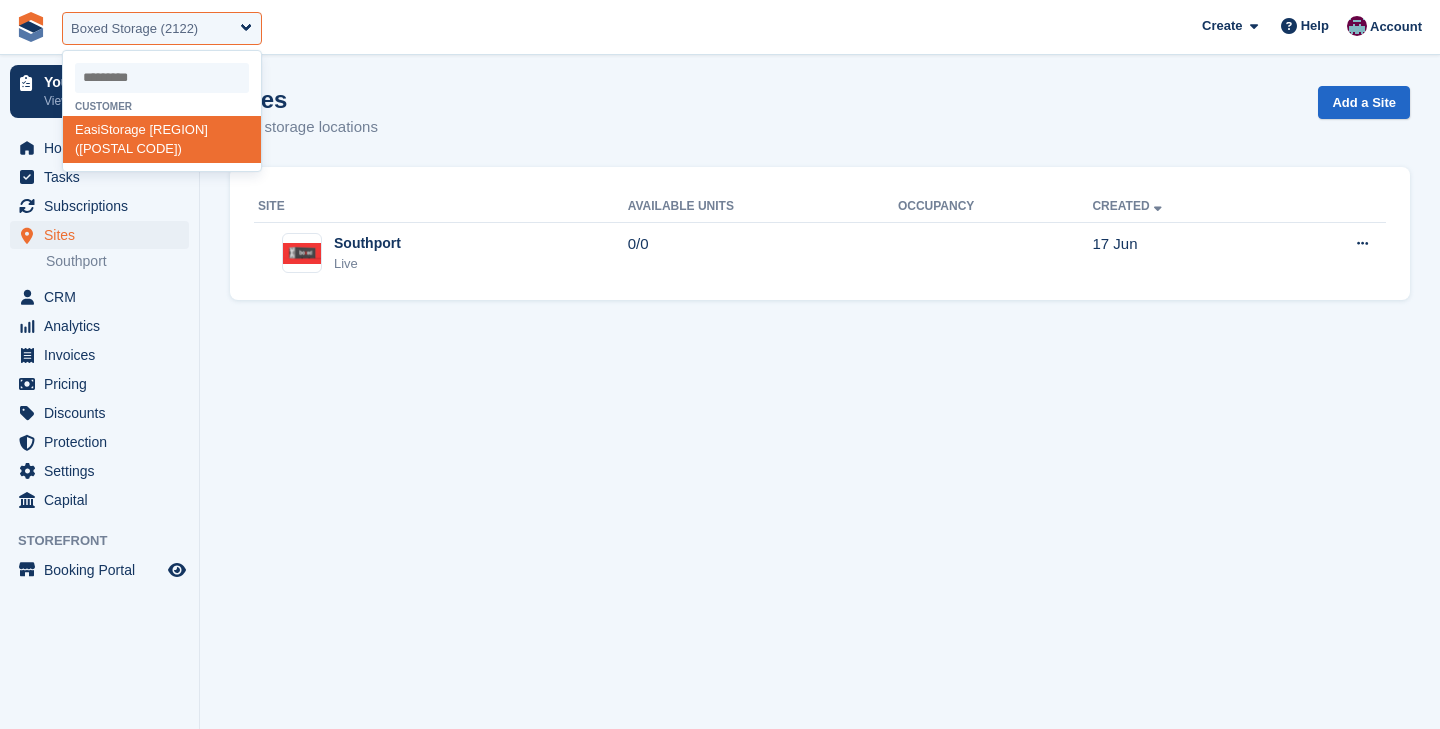 select on "****" 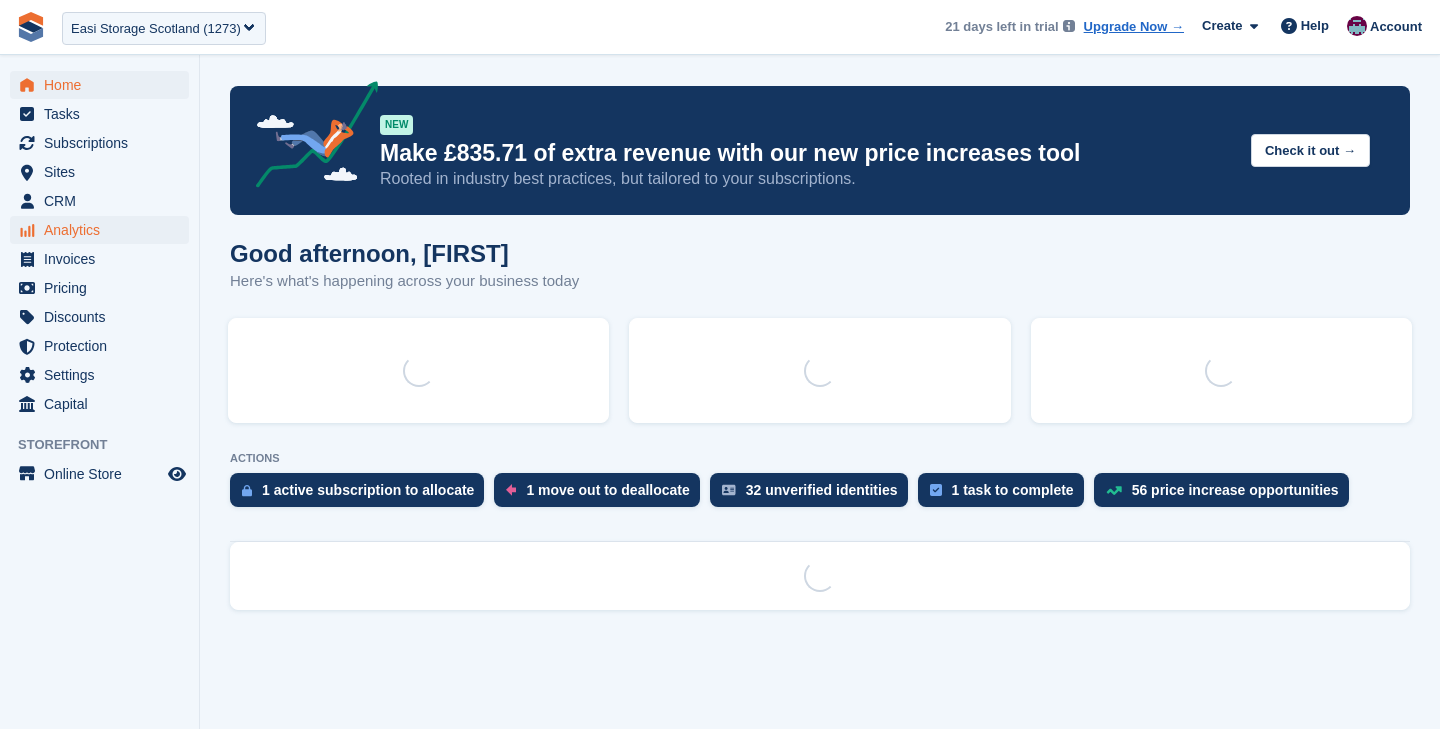 scroll, scrollTop: 0, scrollLeft: 0, axis: both 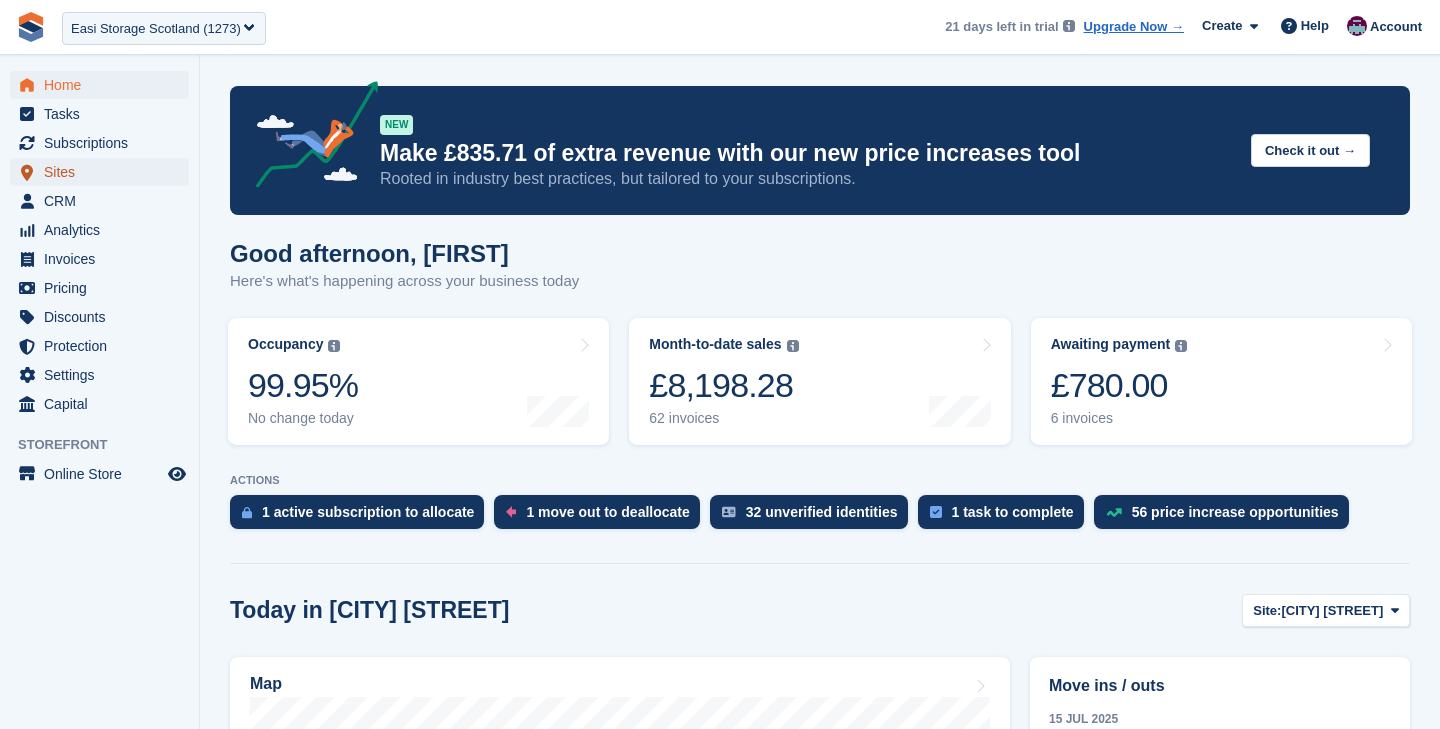 click on "Sites" at bounding box center (104, 172) 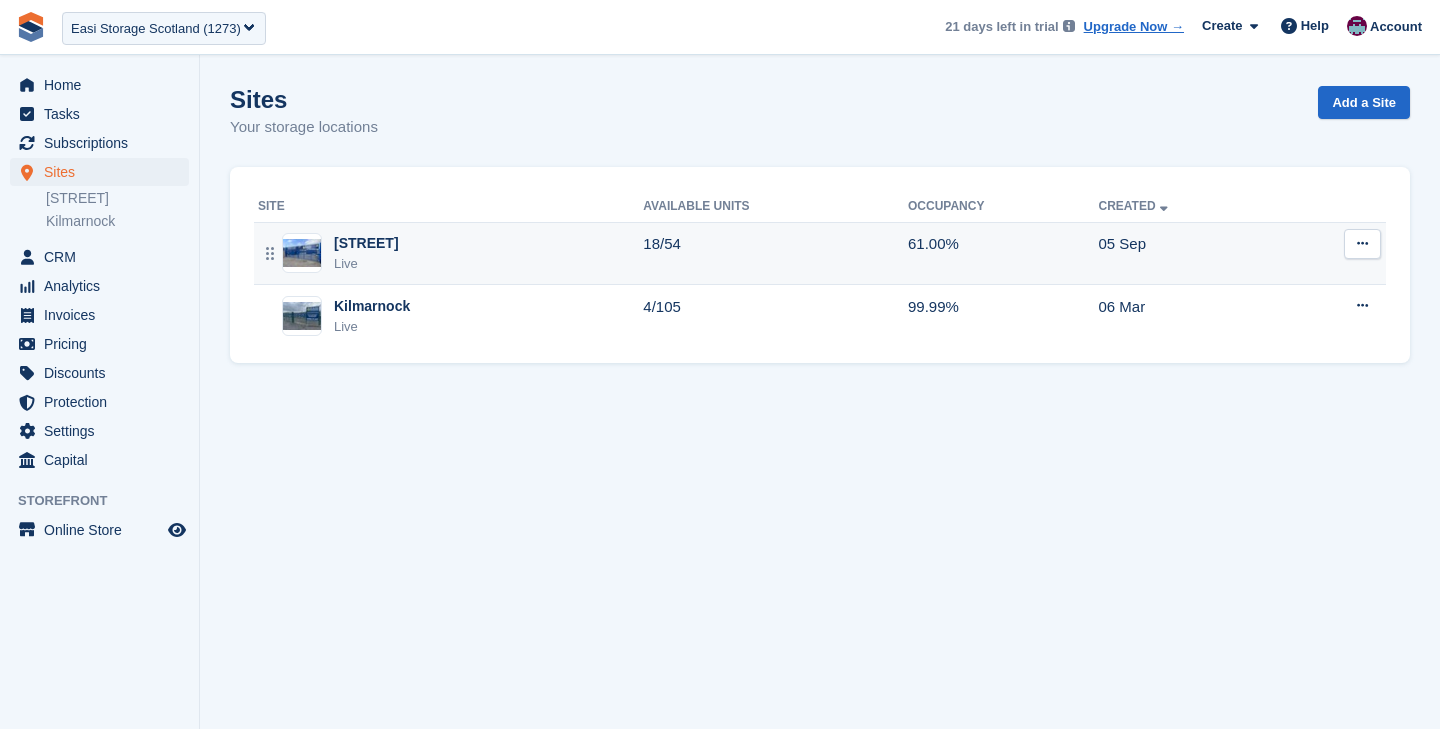 scroll, scrollTop: 0, scrollLeft: 0, axis: both 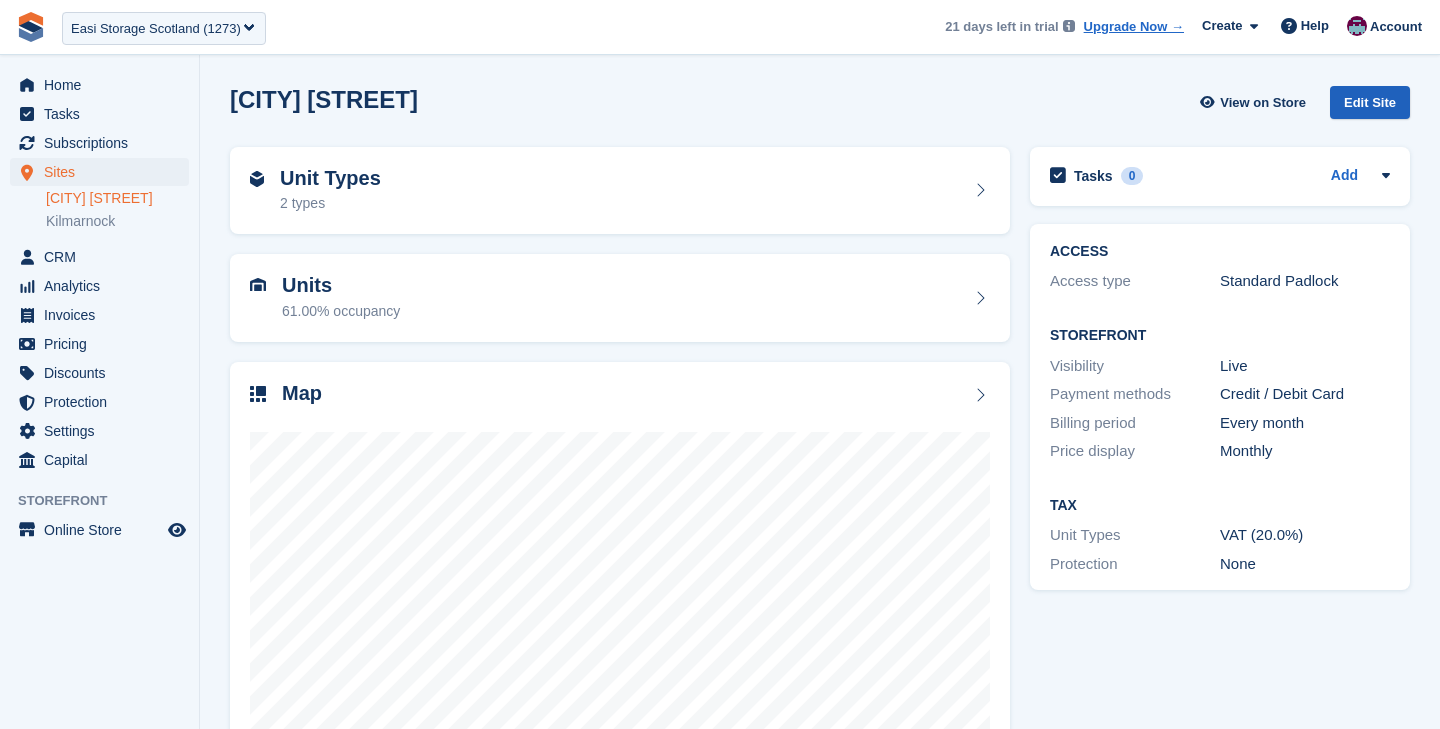 click on "Edit Site" at bounding box center (1370, 102) 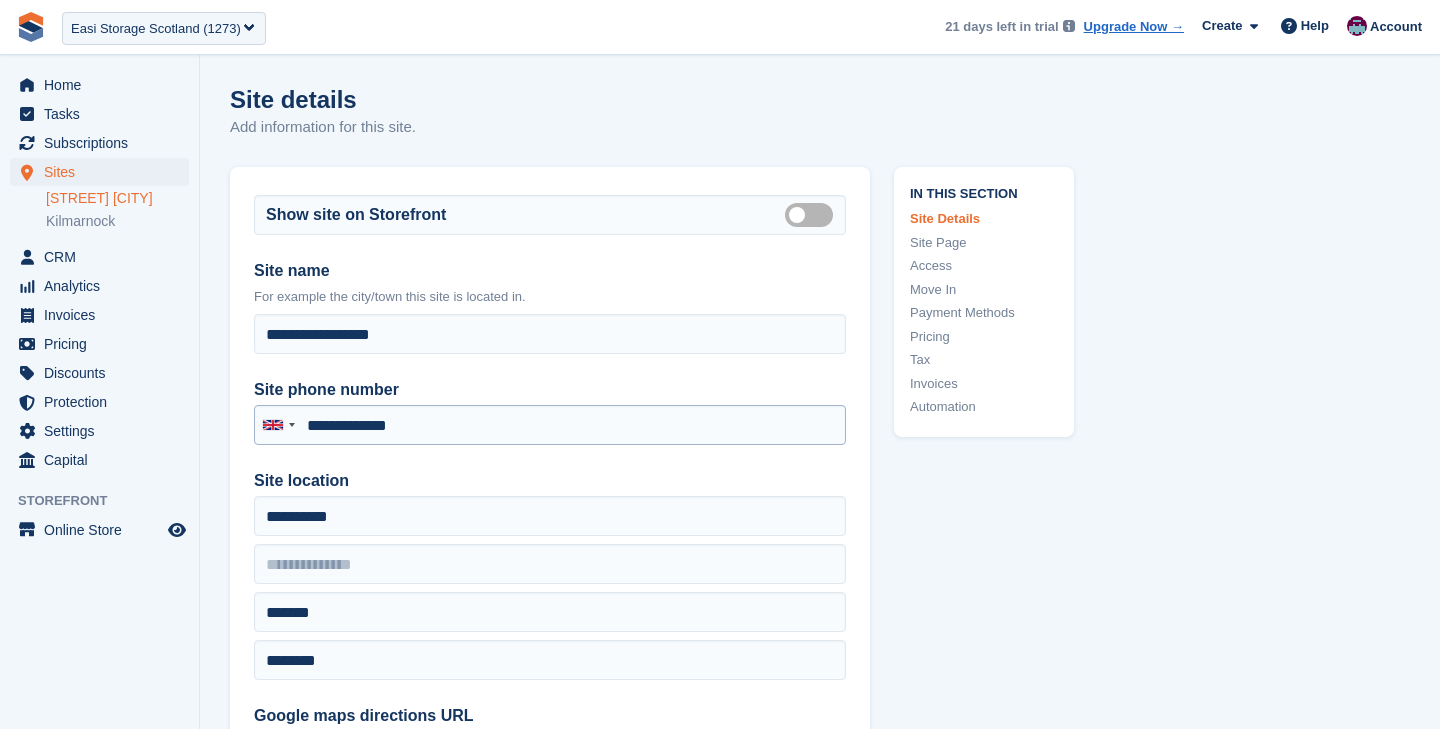 scroll, scrollTop: 0, scrollLeft: 0, axis: both 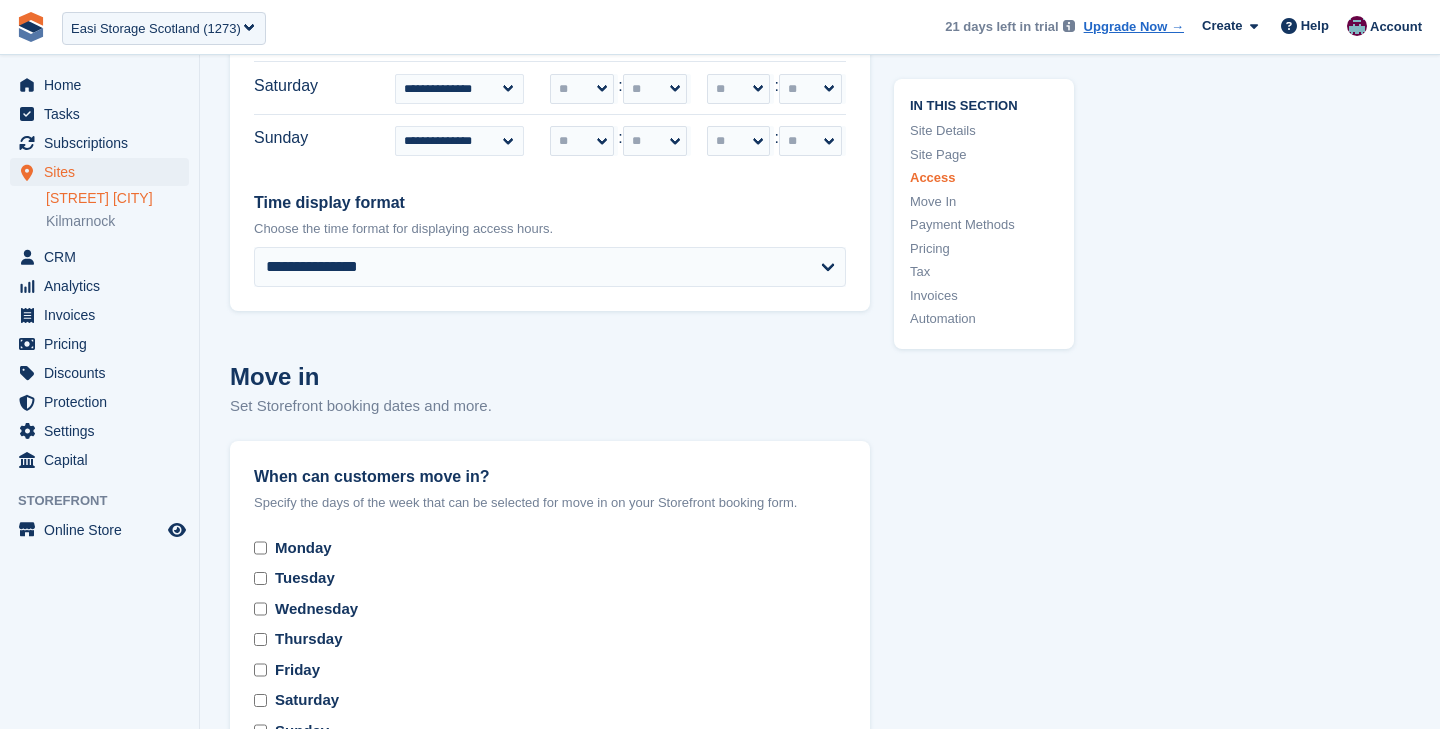 click on "Irvine Harbour Rd" at bounding box center [117, 198] 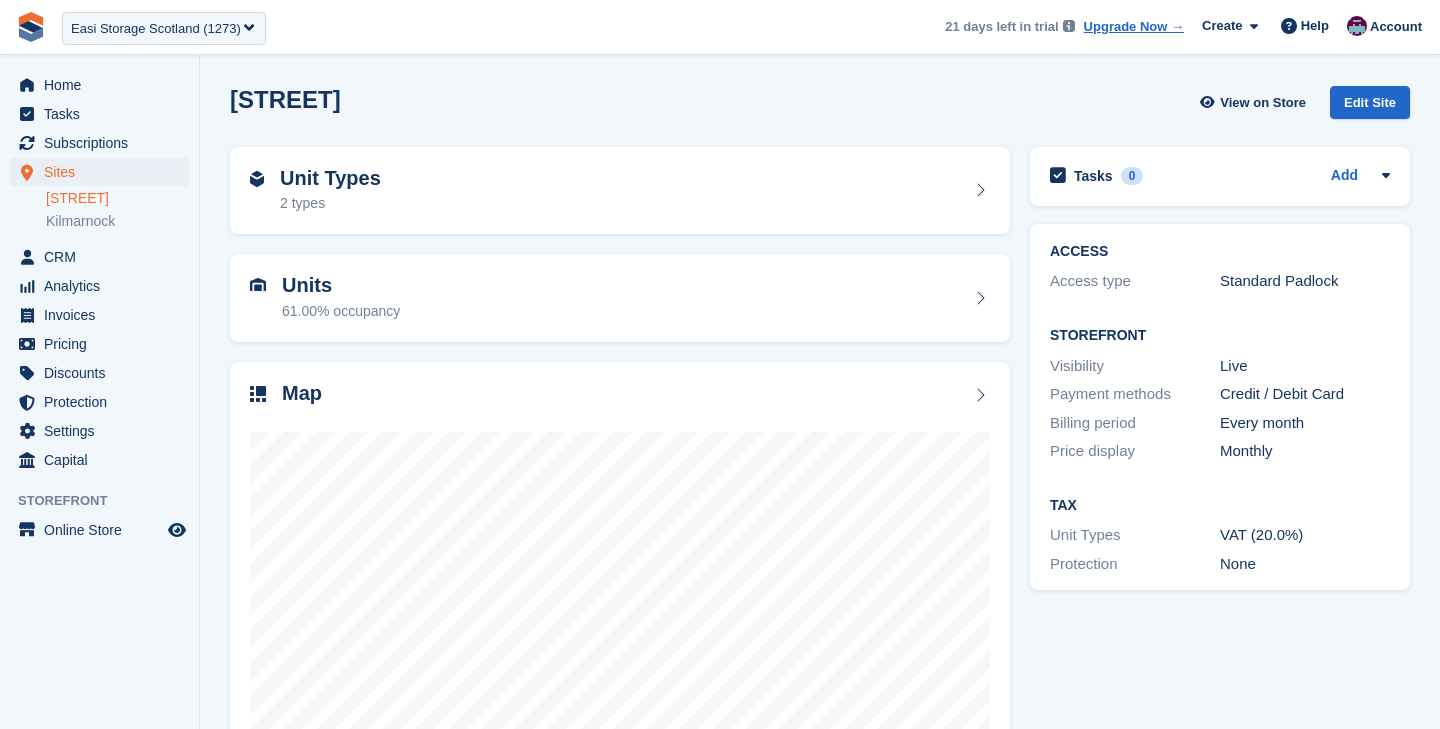 scroll, scrollTop: 0, scrollLeft: 0, axis: both 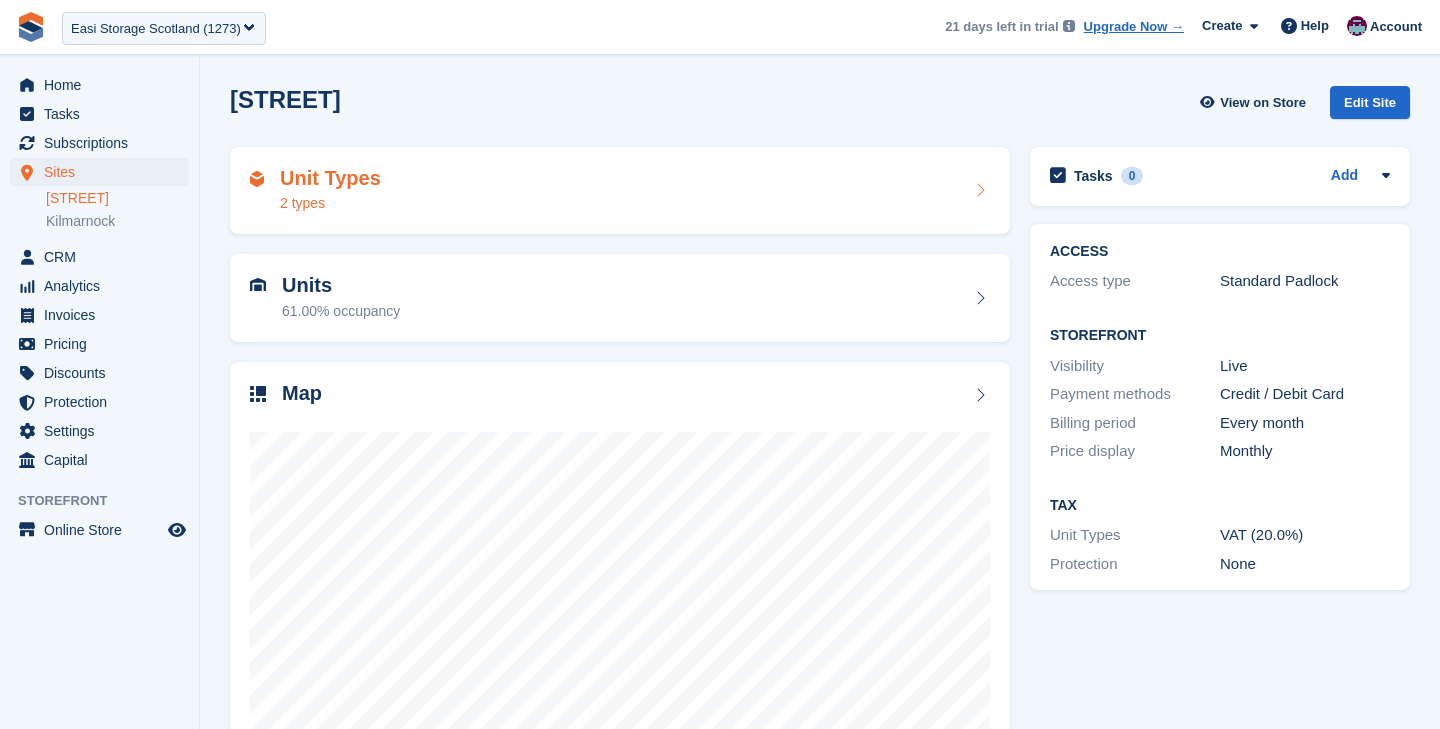 click on "Unit Types
2 types" at bounding box center (620, 191) 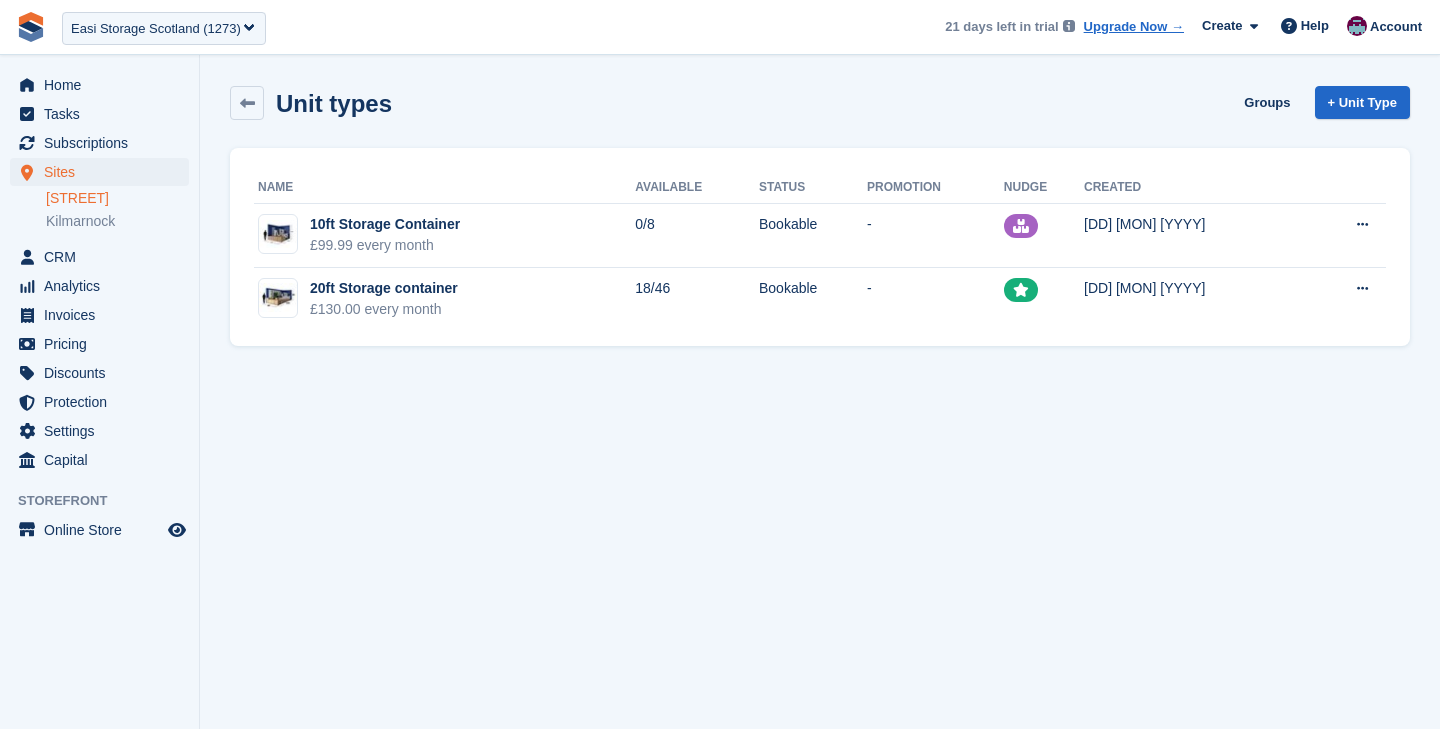 scroll, scrollTop: 0, scrollLeft: 0, axis: both 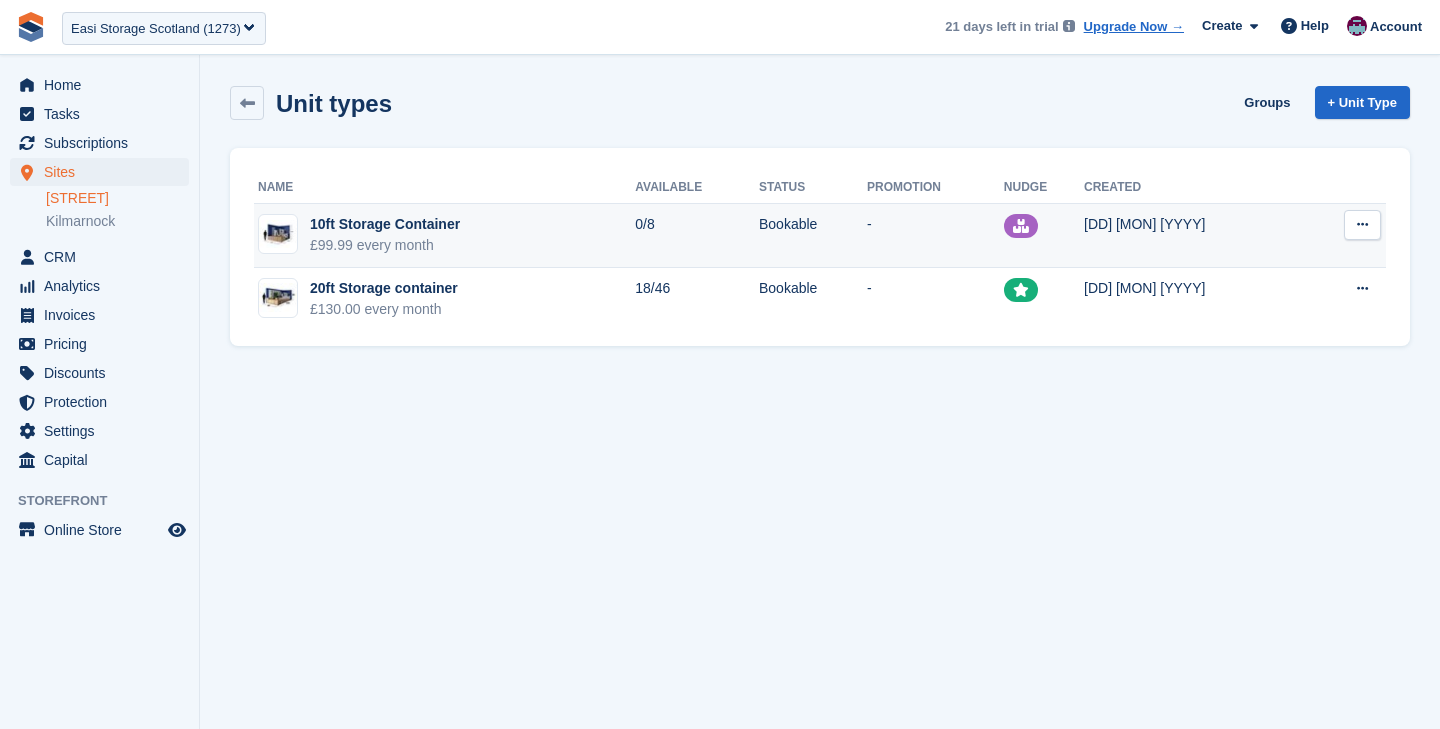 click on "10ft  Storage Container" at bounding box center (385, 224) 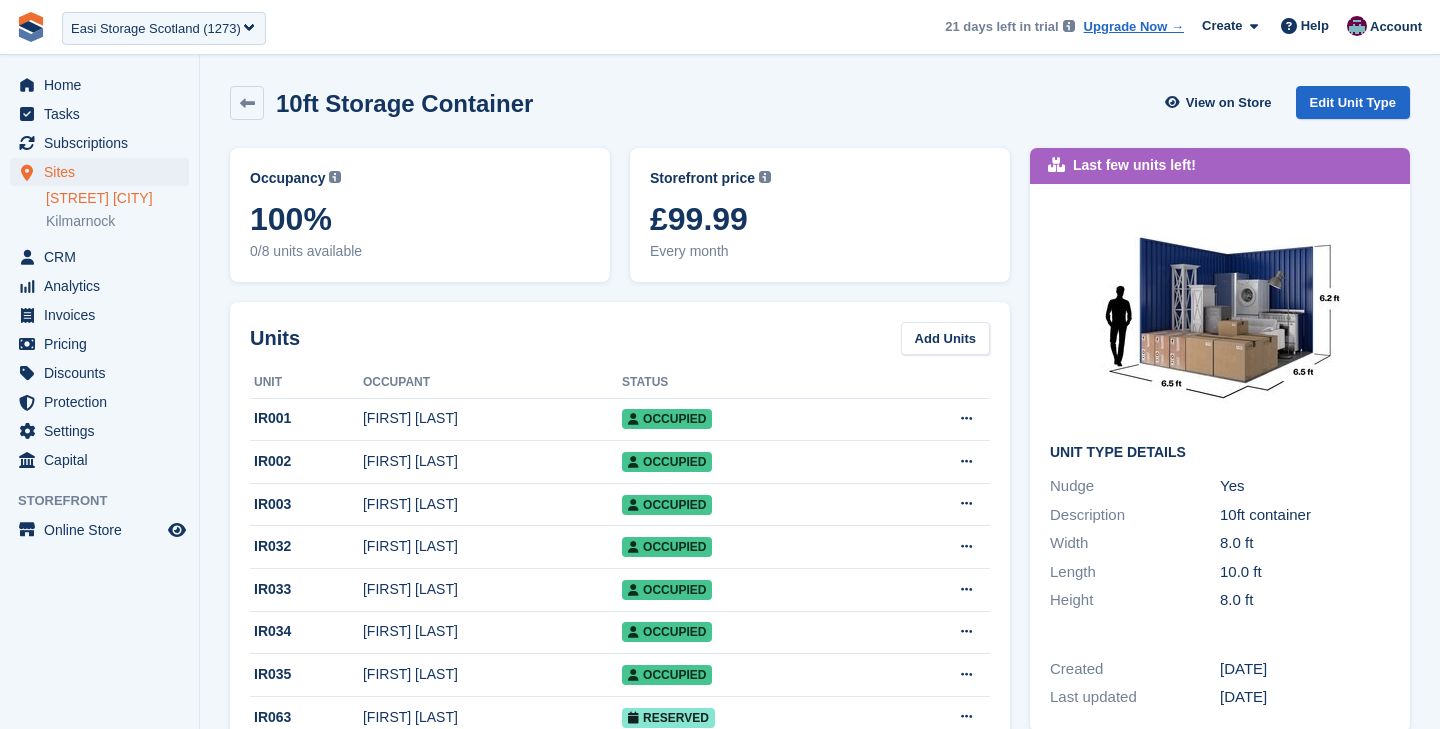 scroll, scrollTop: 0, scrollLeft: 0, axis: both 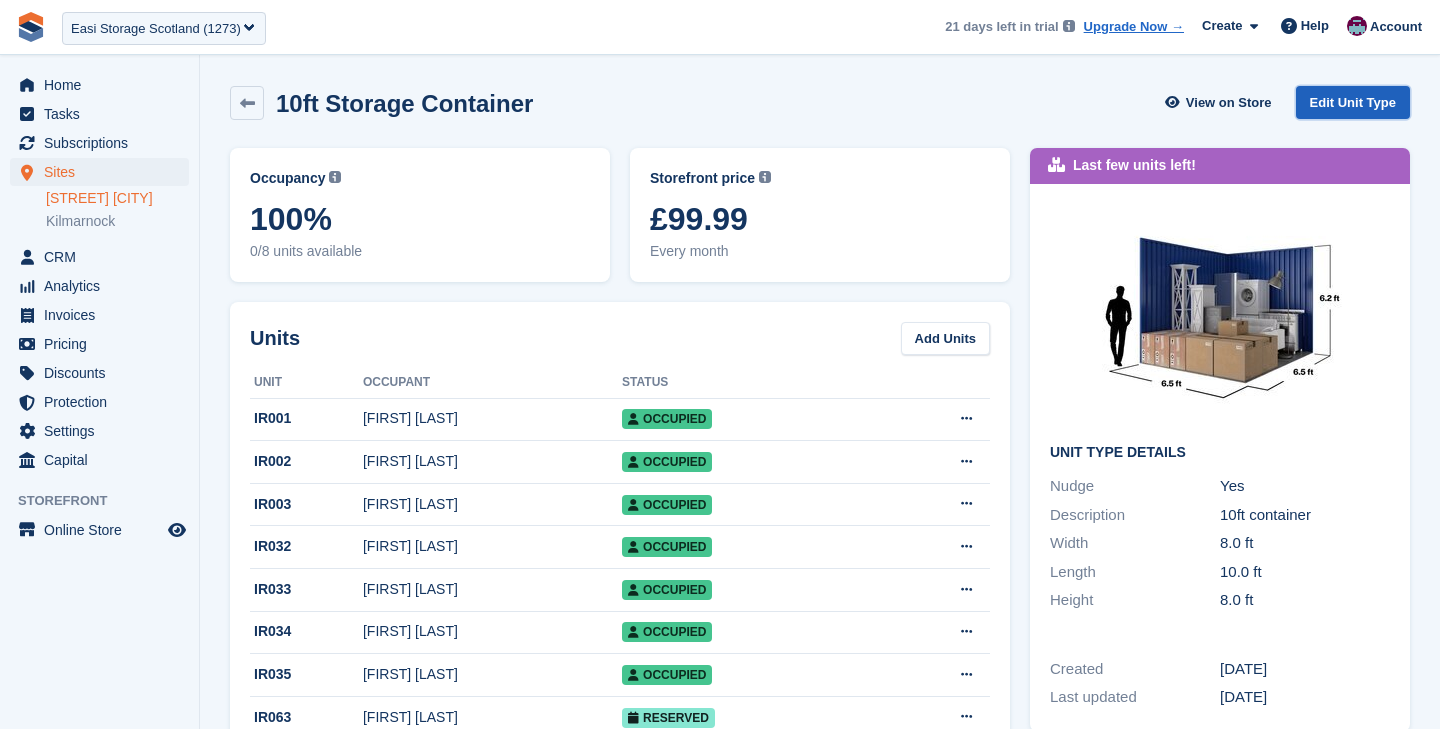 click on "Edit Unit Type" at bounding box center [1353, 102] 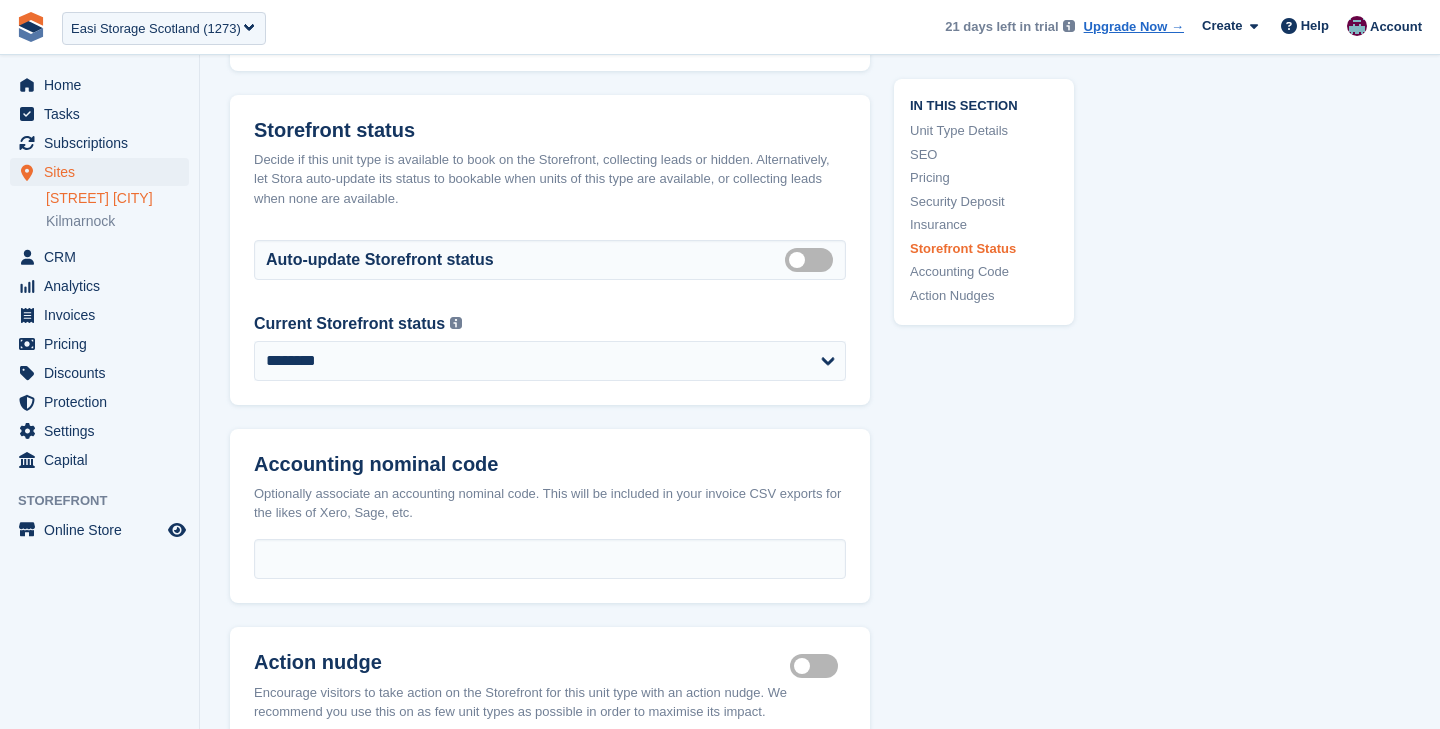 scroll, scrollTop: 2872, scrollLeft: 0, axis: vertical 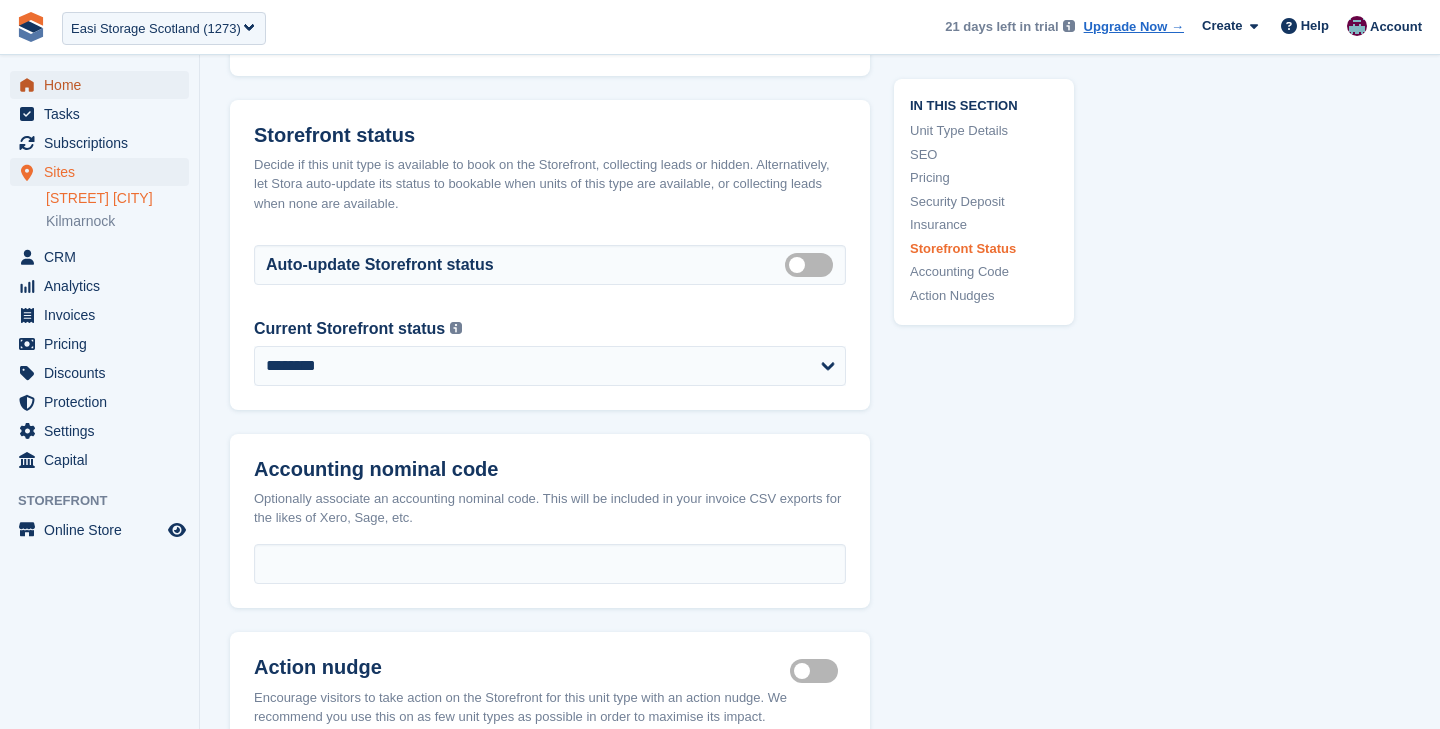 click on "Home" at bounding box center [104, 85] 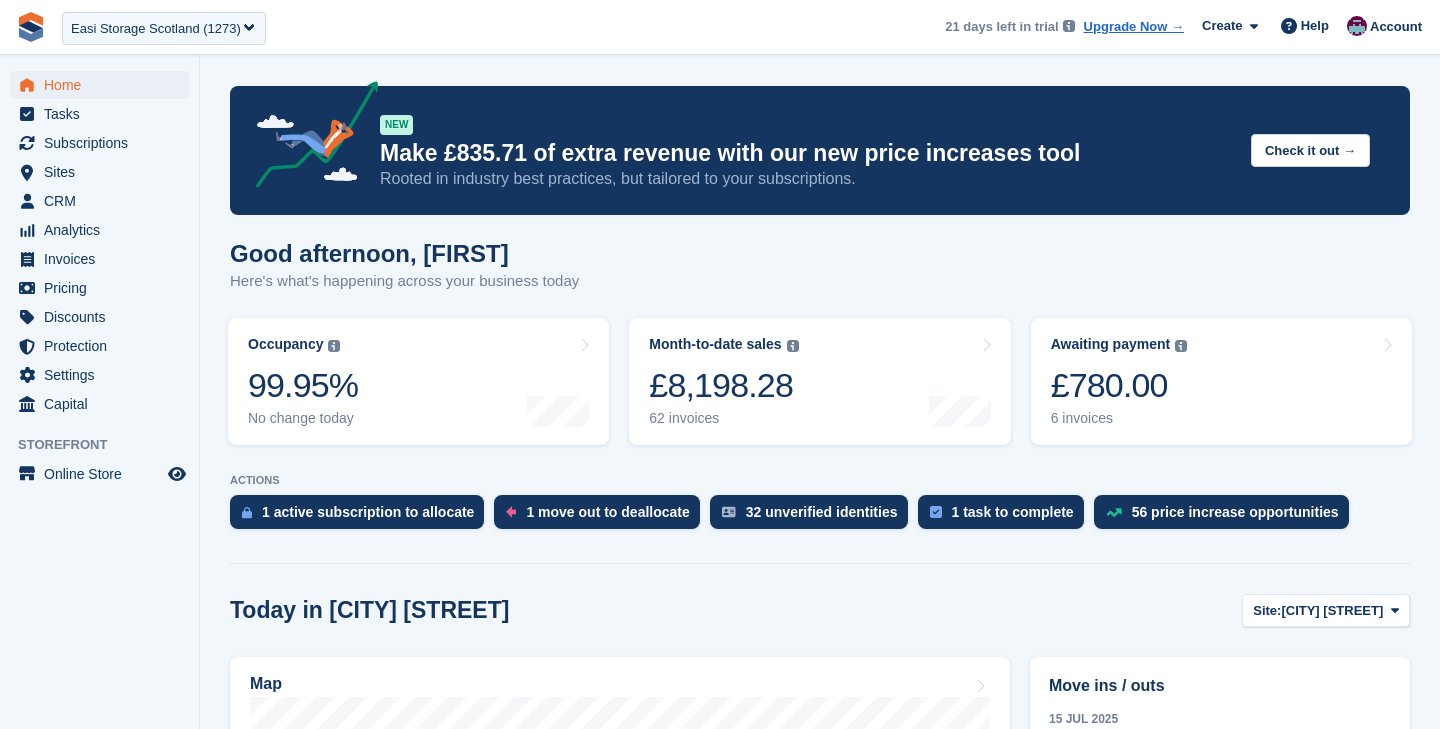 scroll, scrollTop: 0, scrollLeft: 0, axis: both 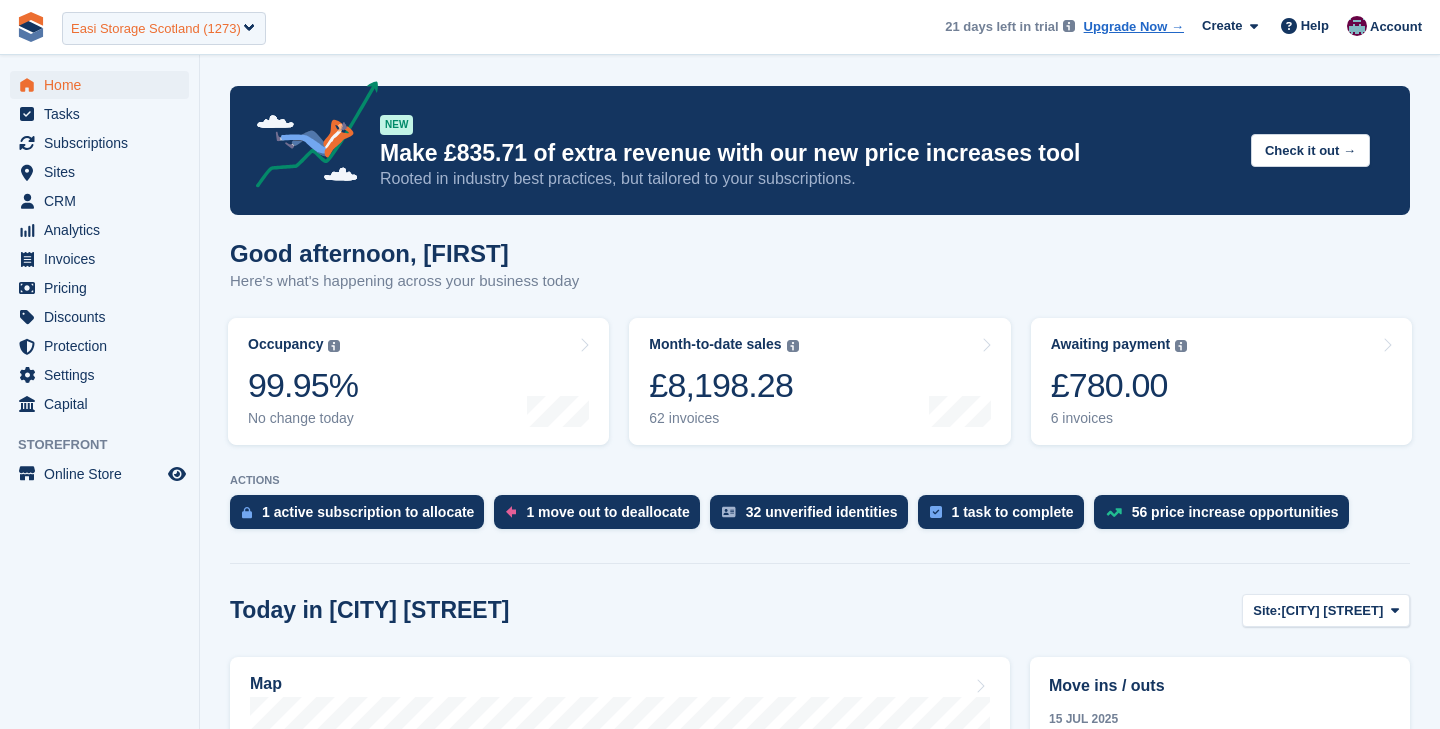 click on "Easi Storage Scotland  (1273)" at bounding box center (156, 29) 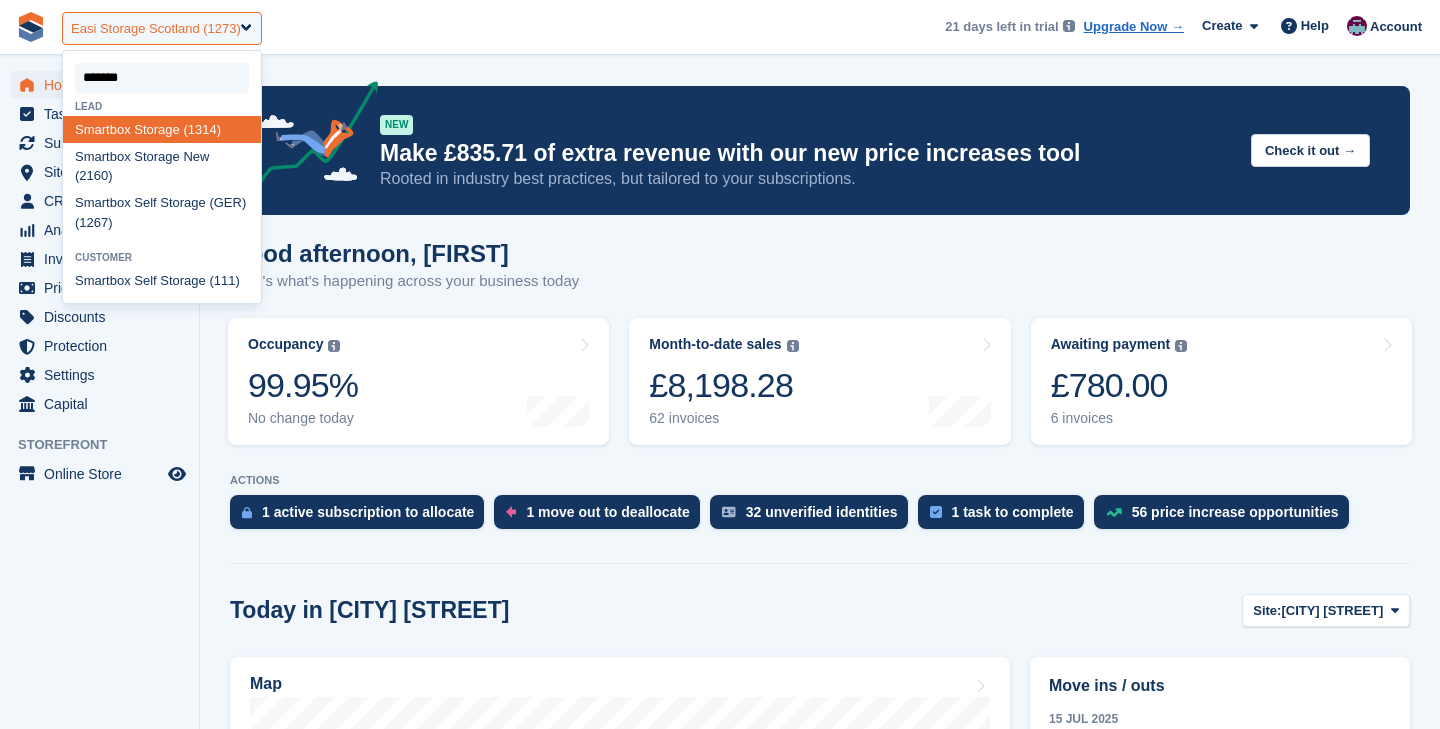 type on "********" 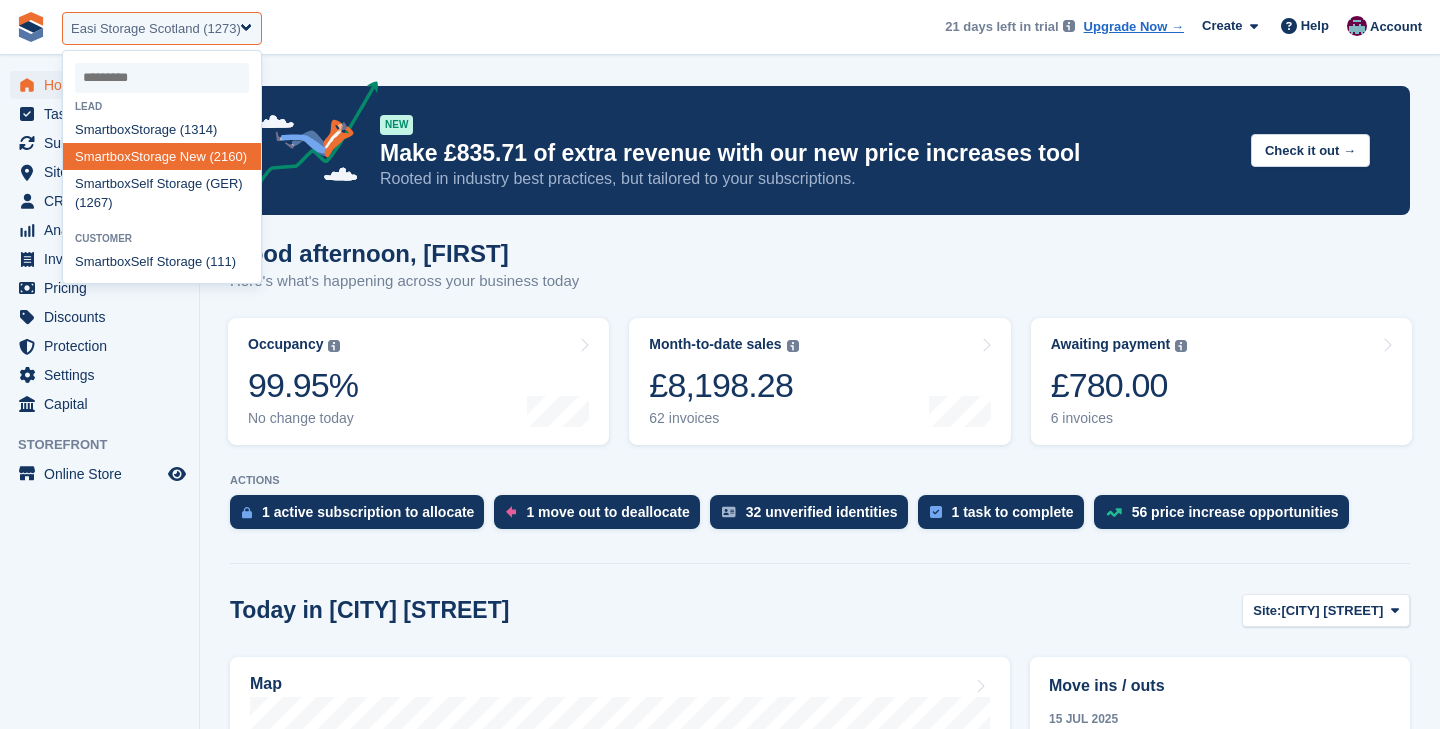 select on "****" 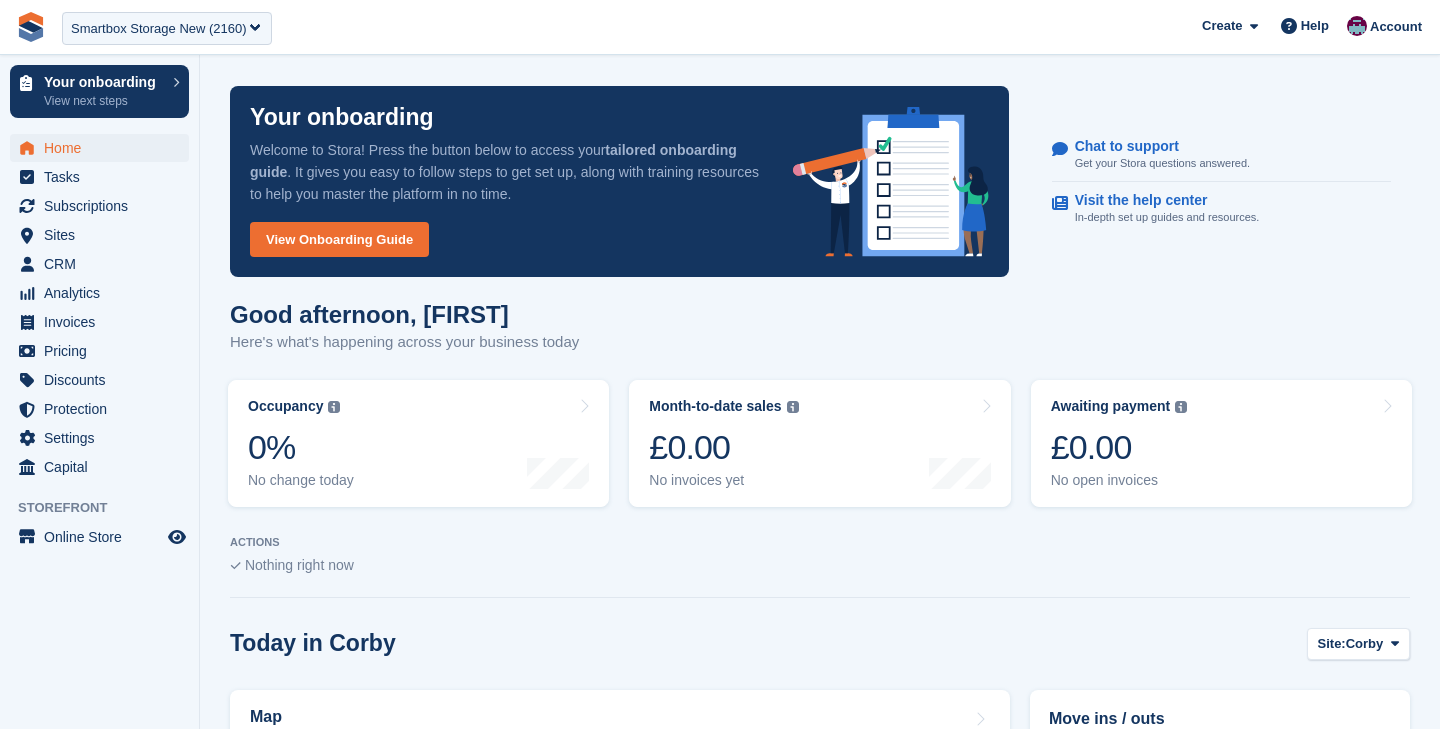 scroll, scrollTop: 0, scrollLeft: 0, axis: both 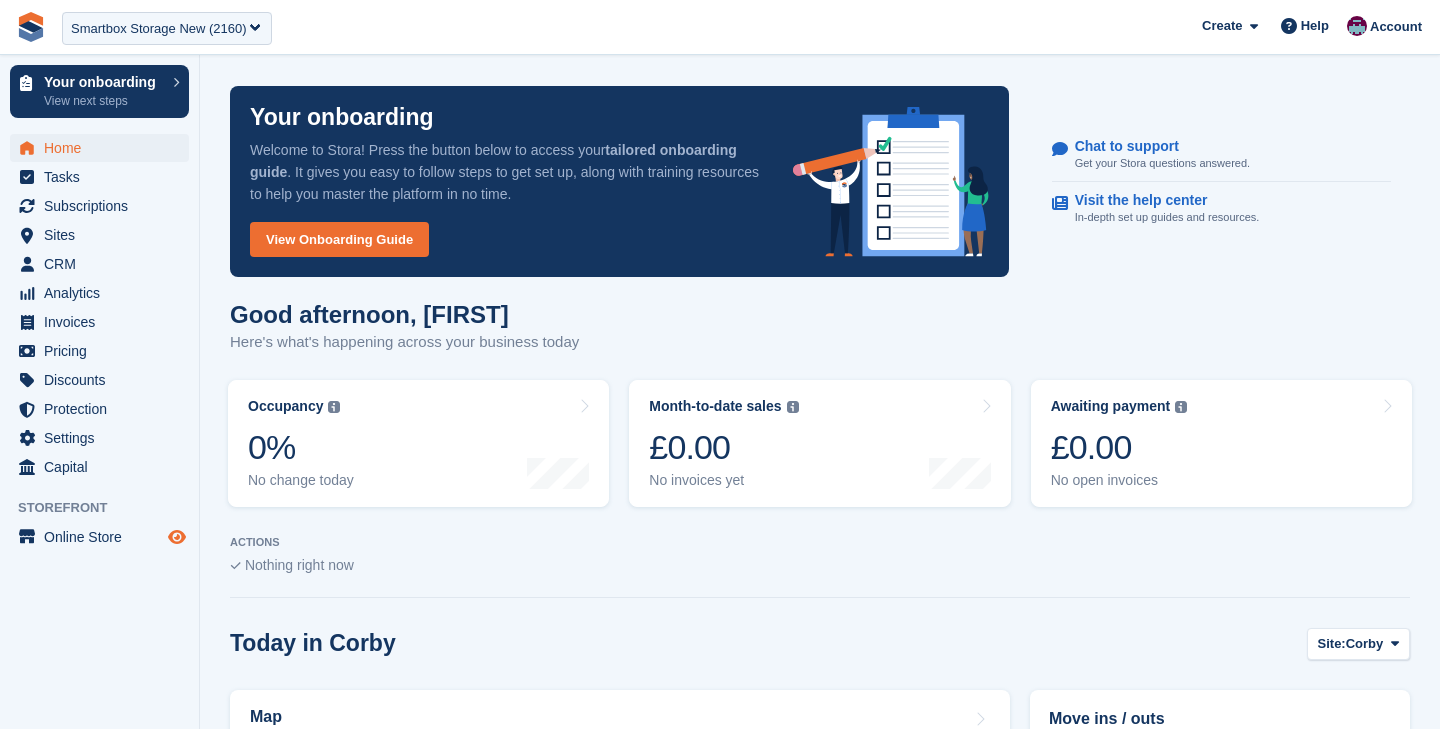 click at bounding box center [177, 537] 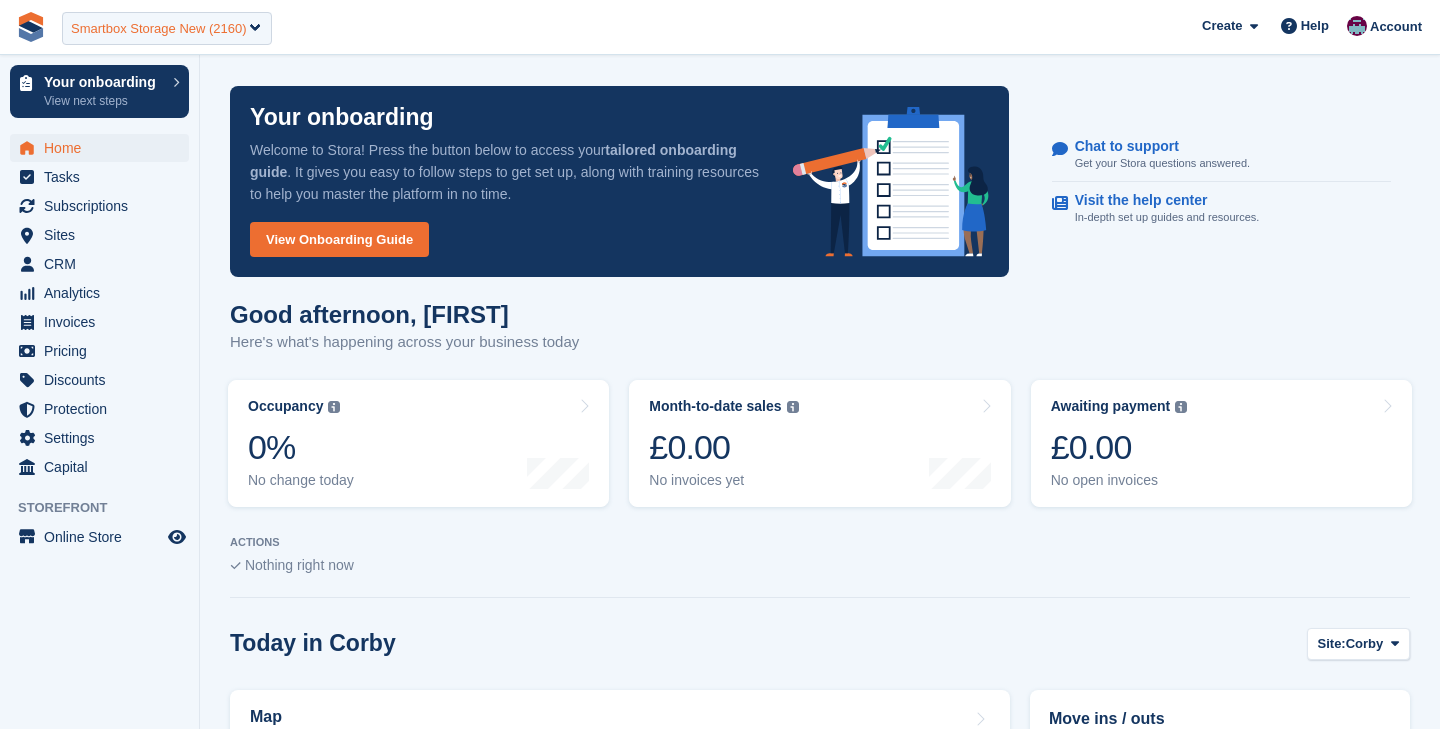 click on "Smartbox Storage New (2160)" at bounding box center (159, 29) 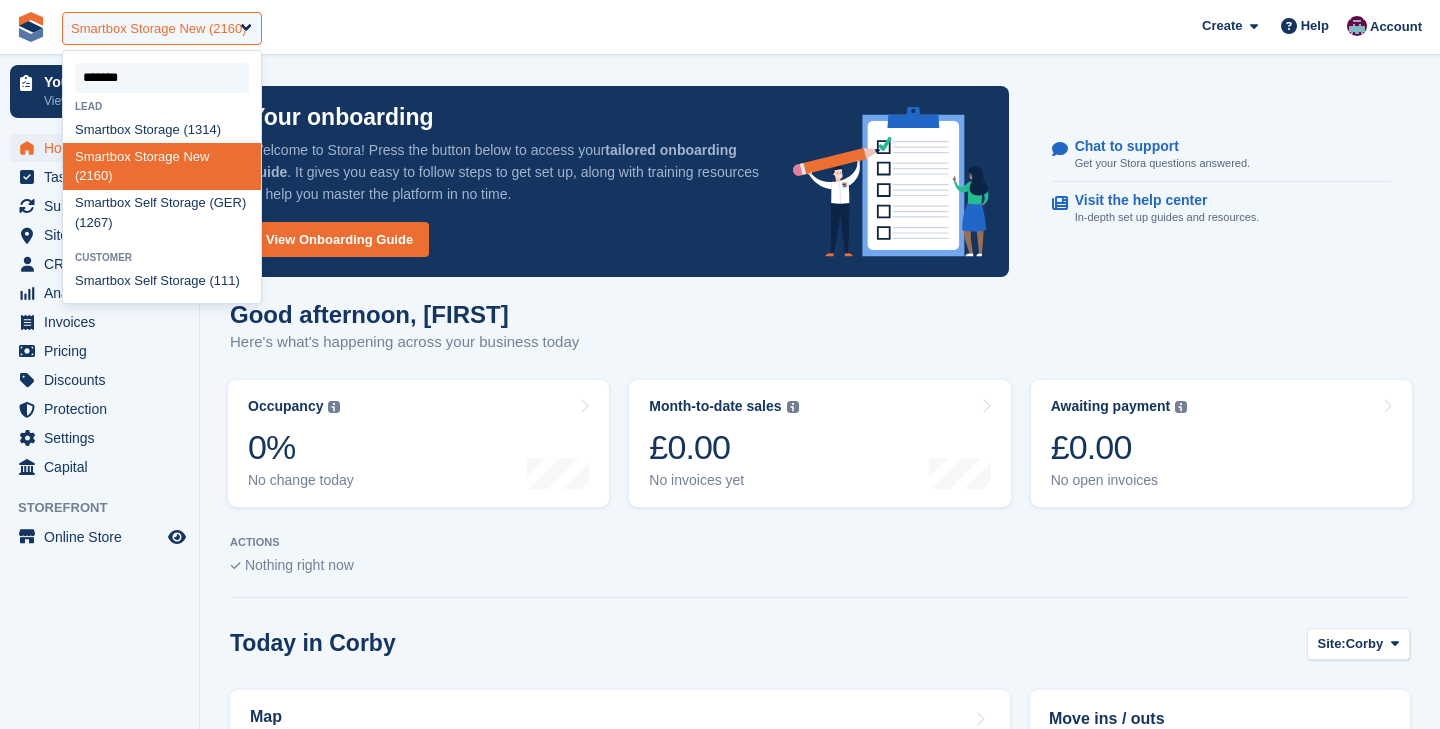 type on "********" 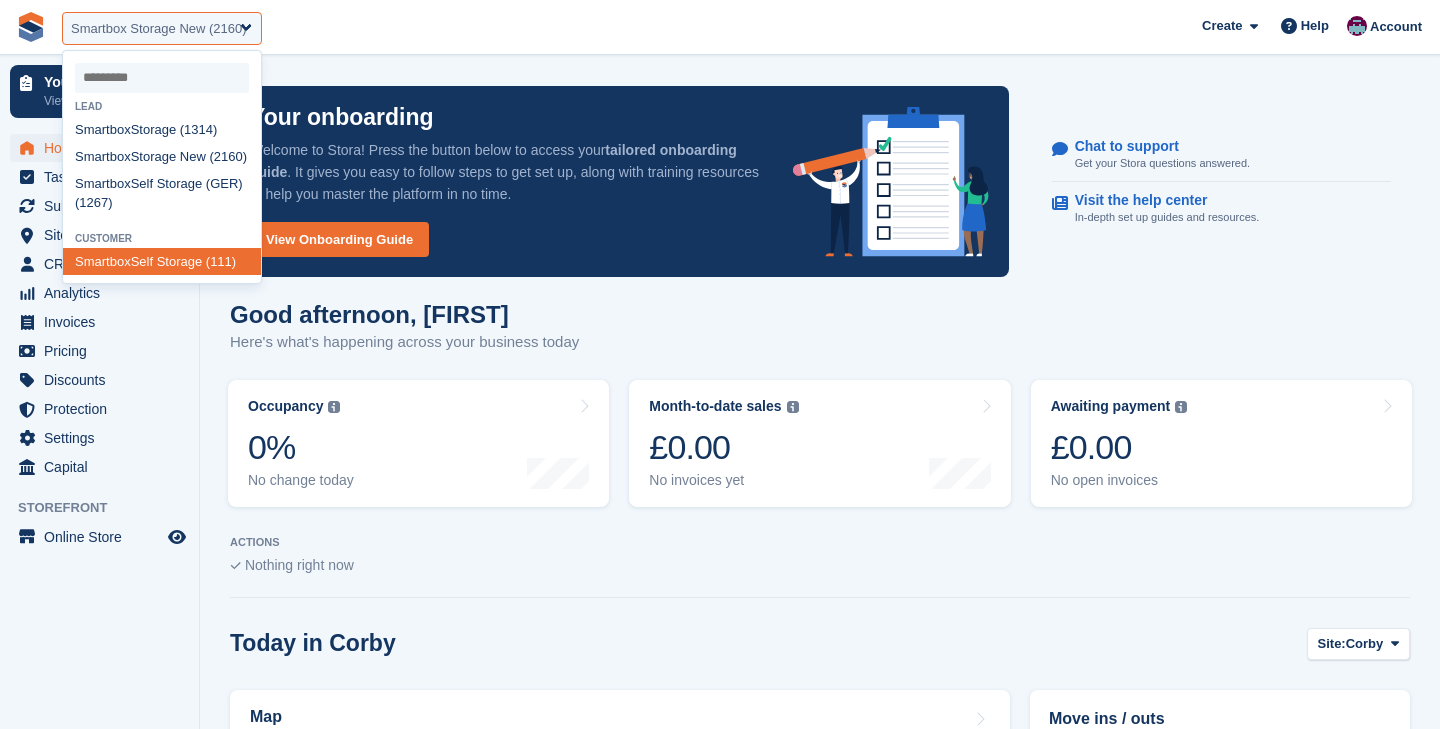 select on "***" 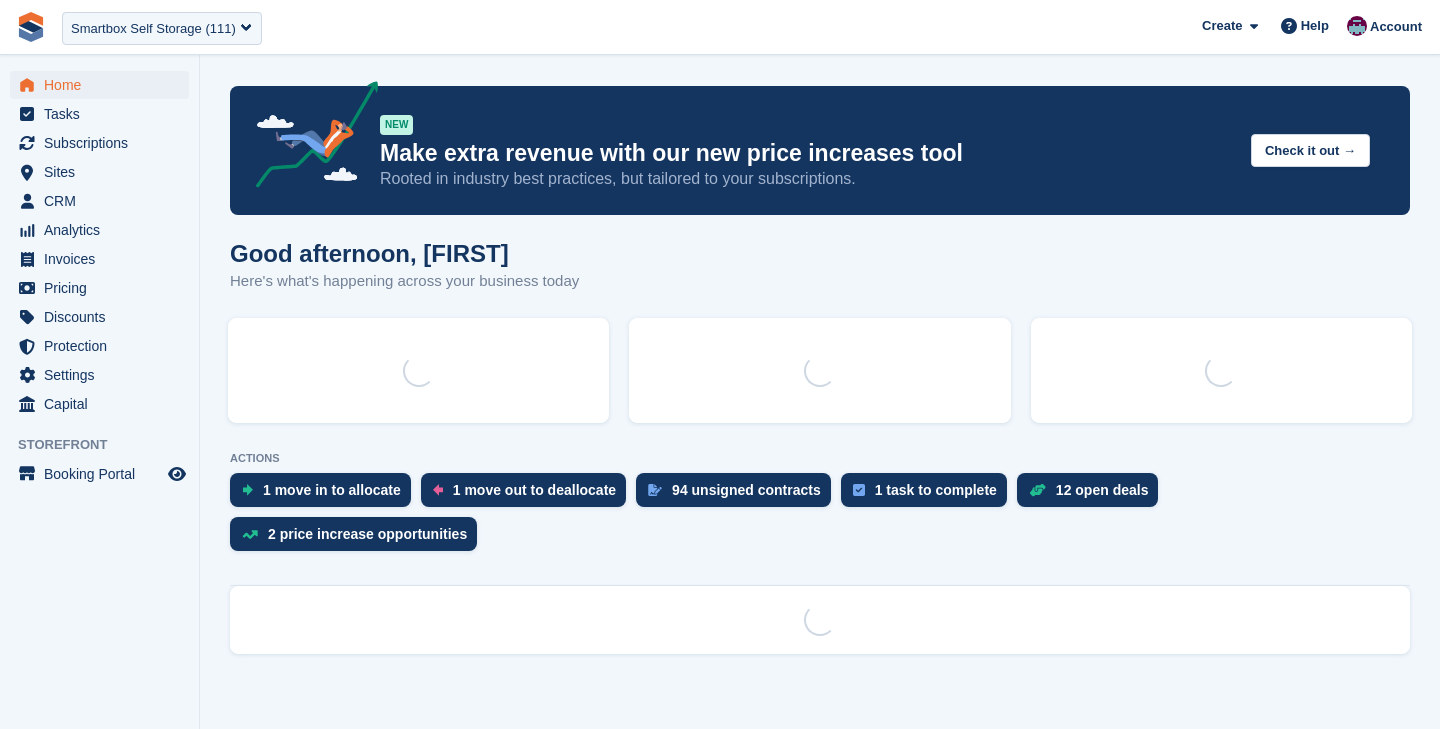 scroll, scrollTop: 0, scrollLeft: 0, axis: both 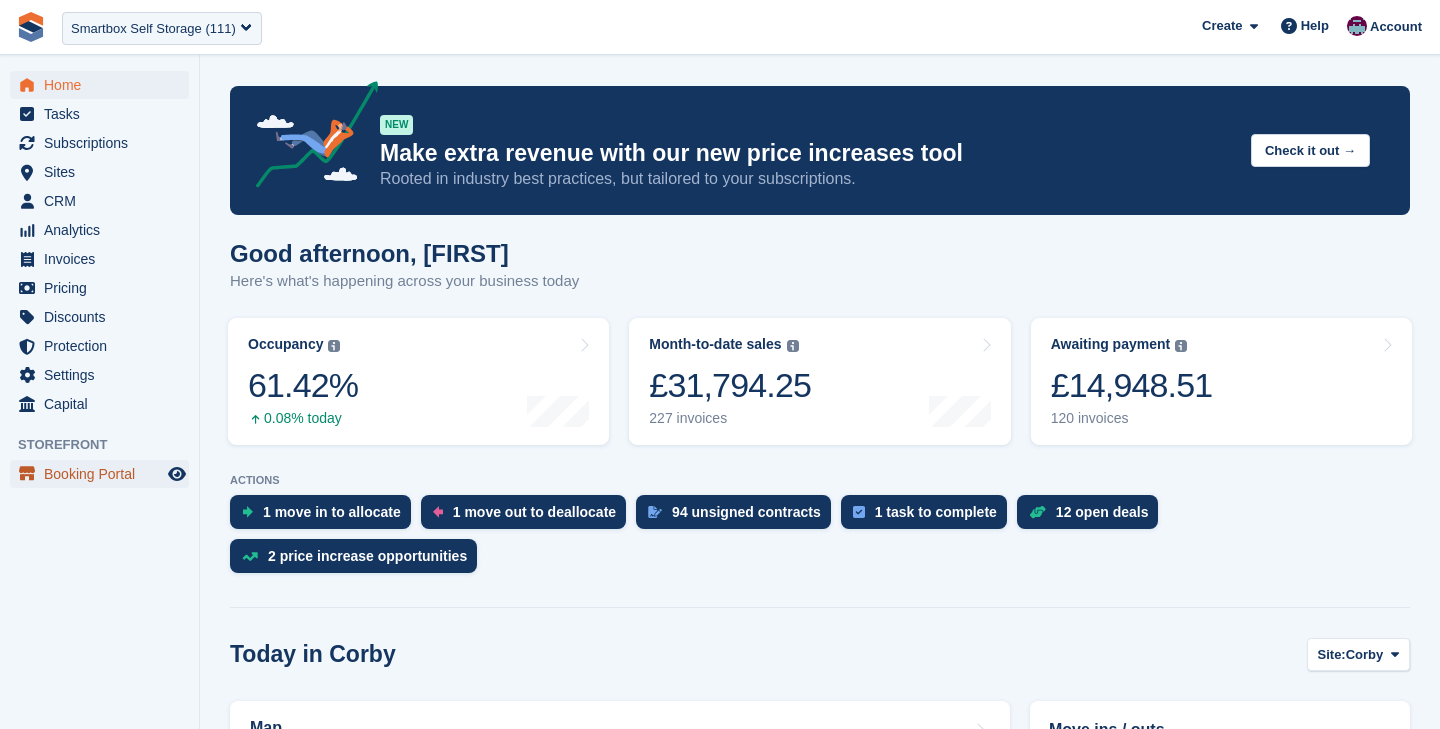 click on "Booking Portal" at bounding box center (104, 474) 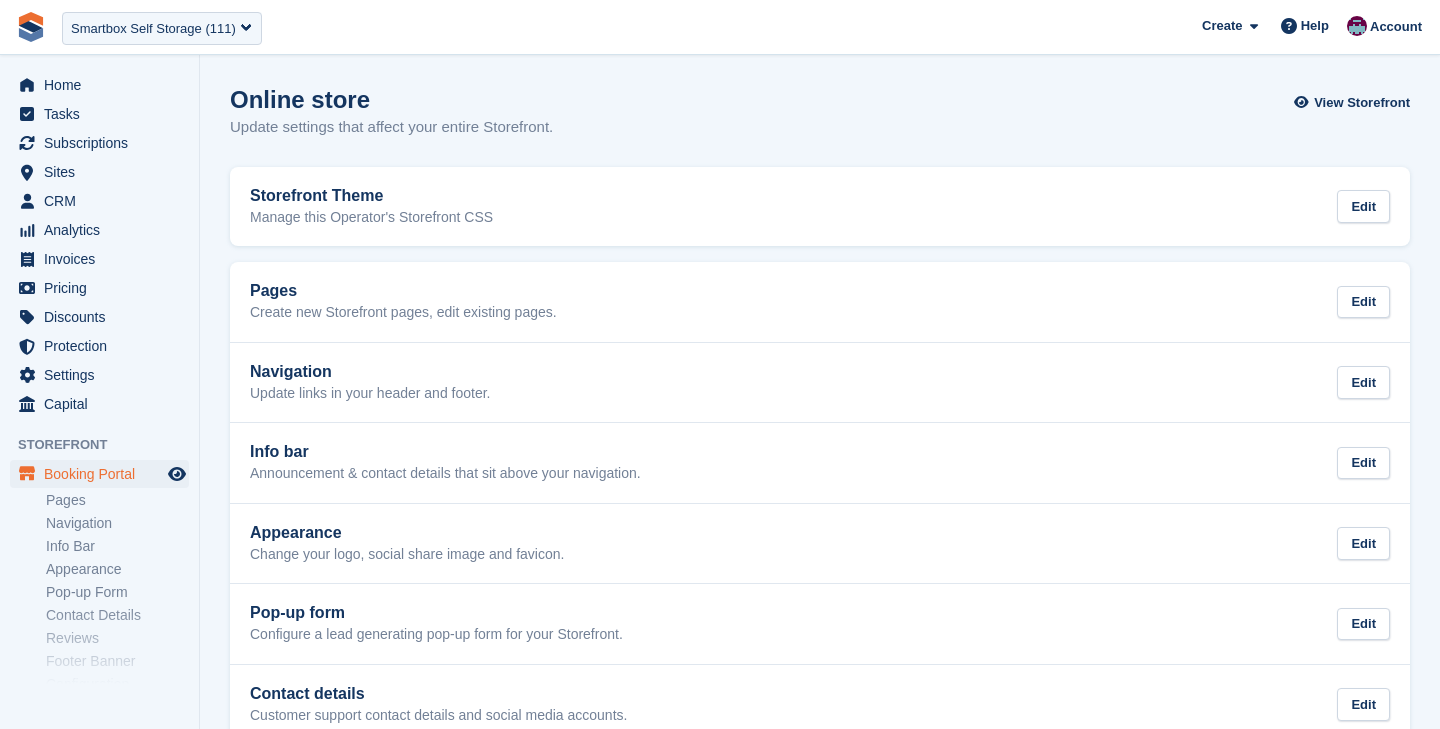 scroll, scrollTop: 0, scrollLeft: 0, axis: both 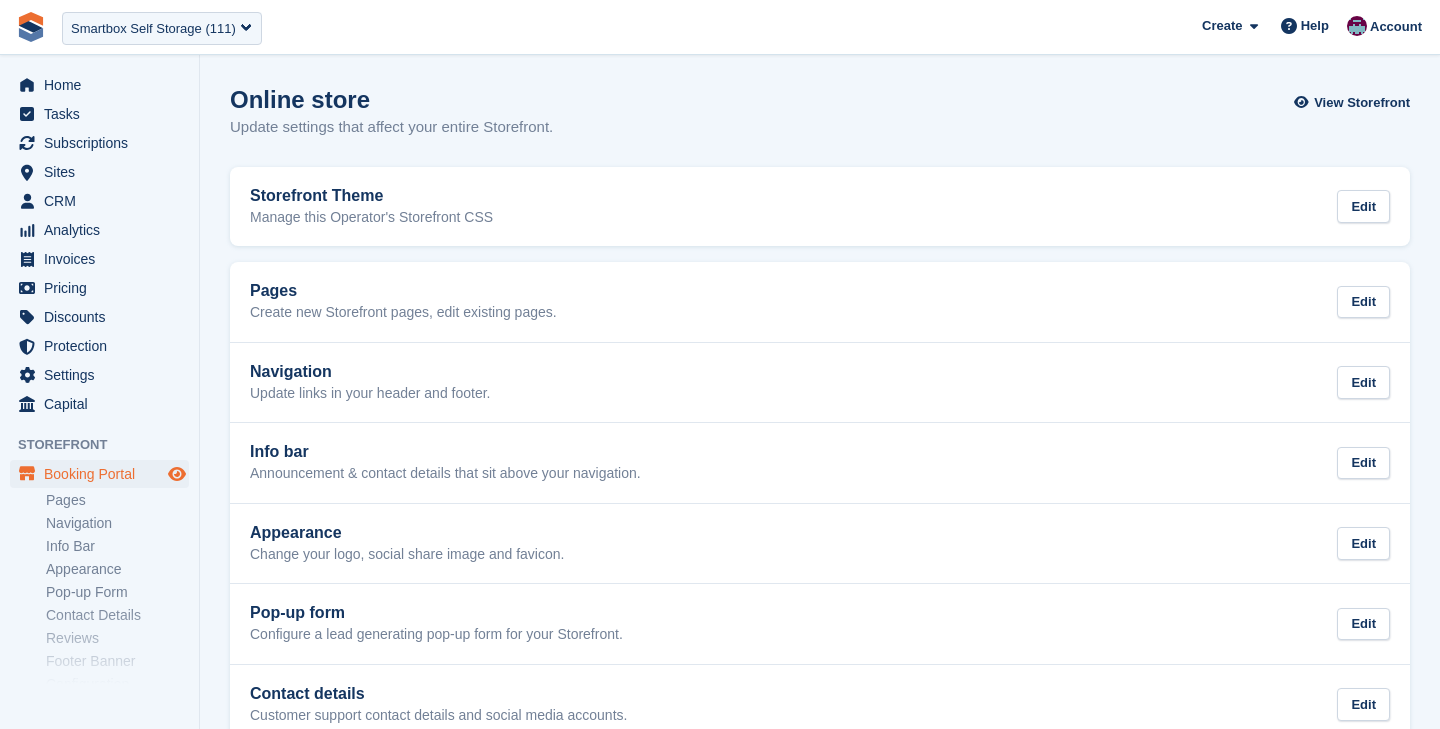 click at bounding box center (177, 474) 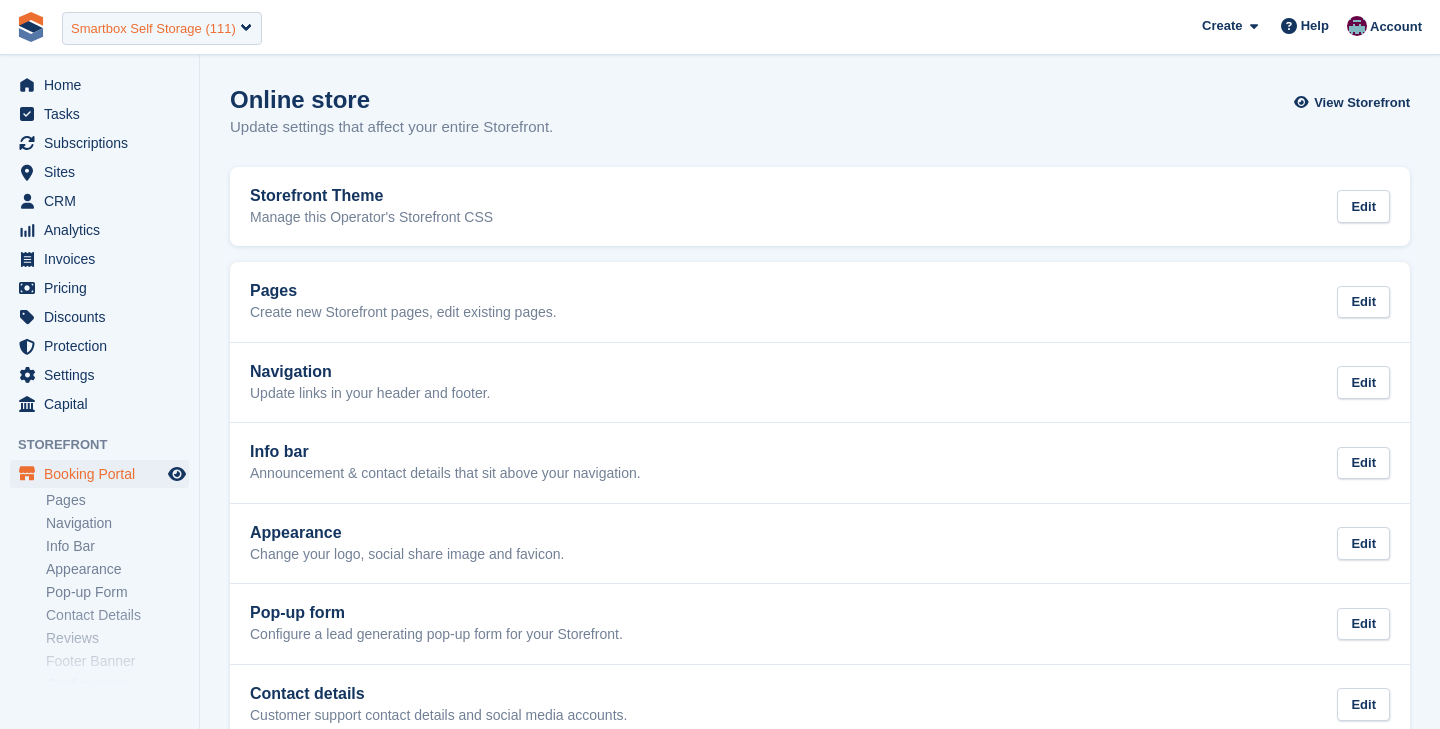 click on "Smartbox Self Storage (111)" at bounding box center (153, 29) 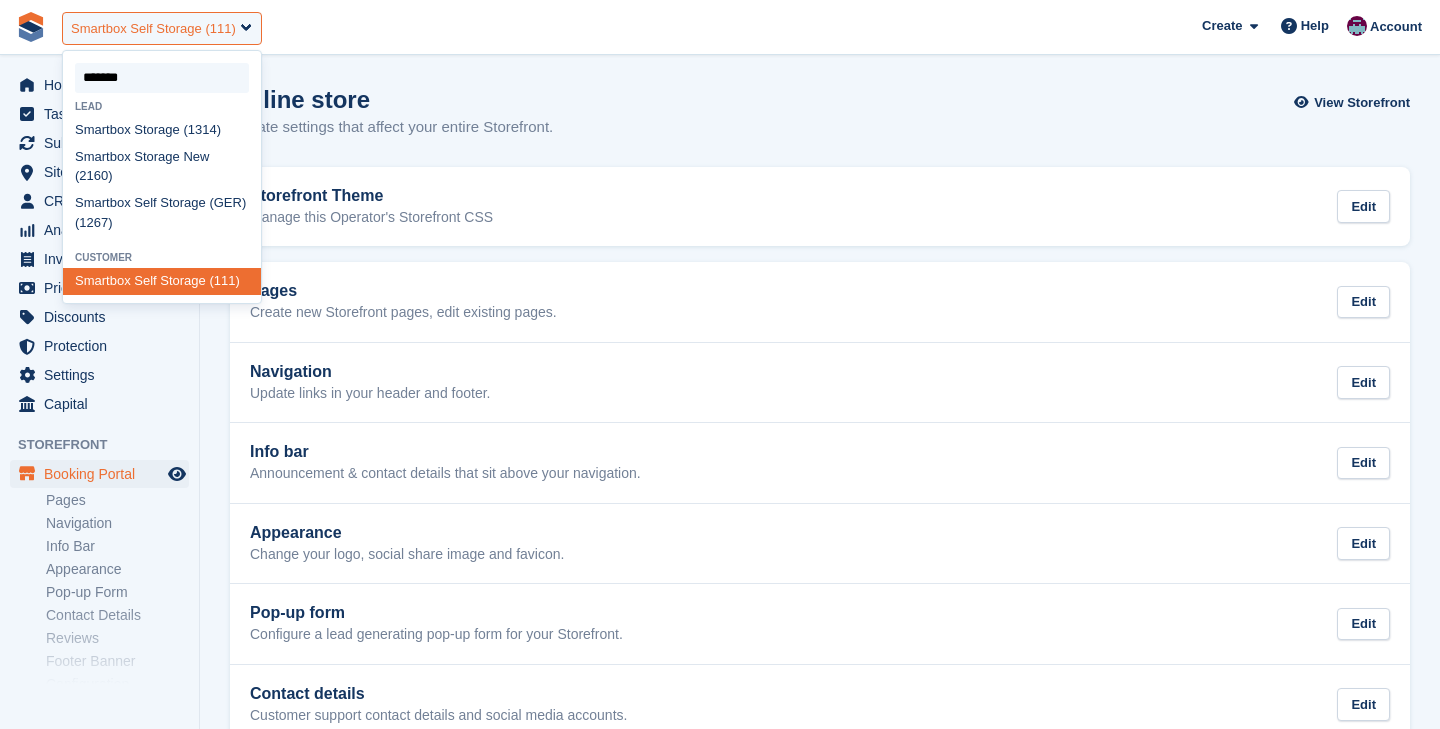 type on "********" 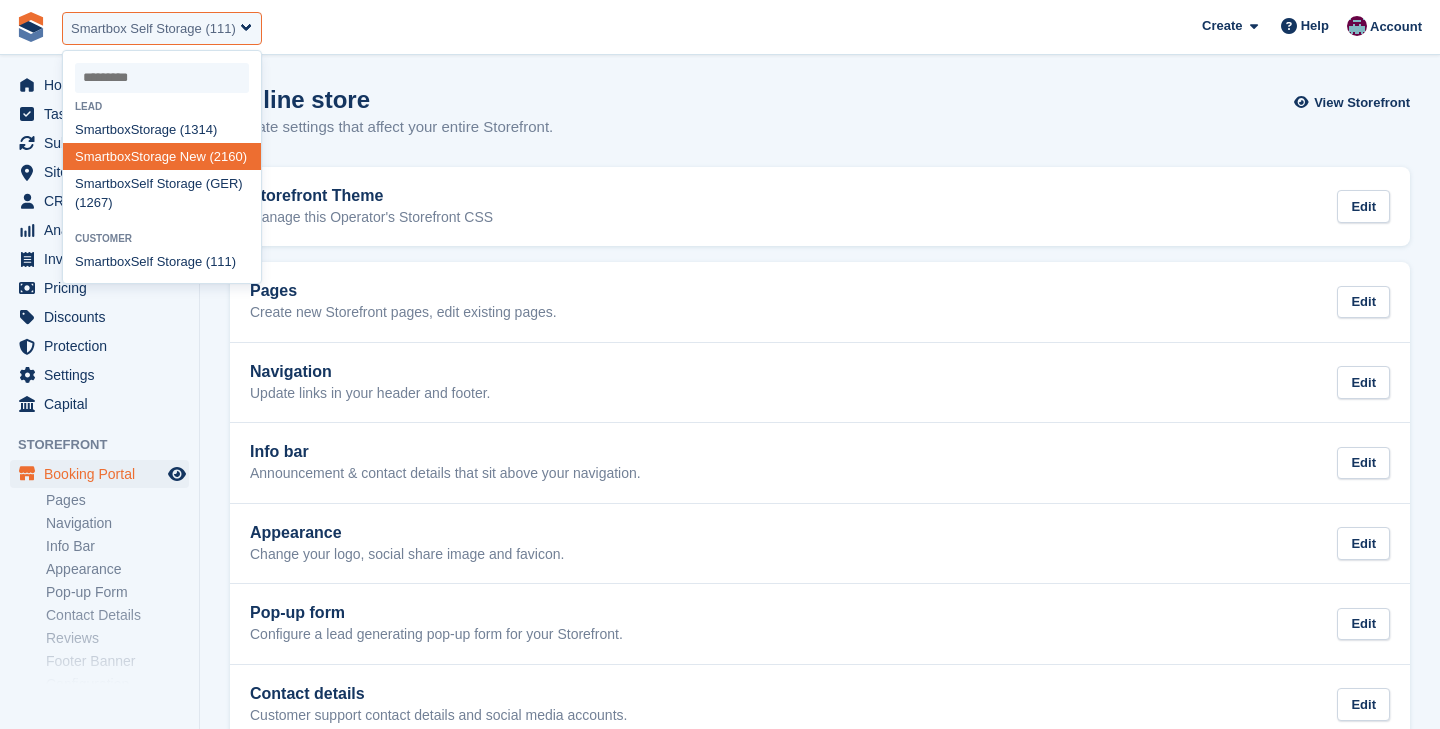 select on "****" 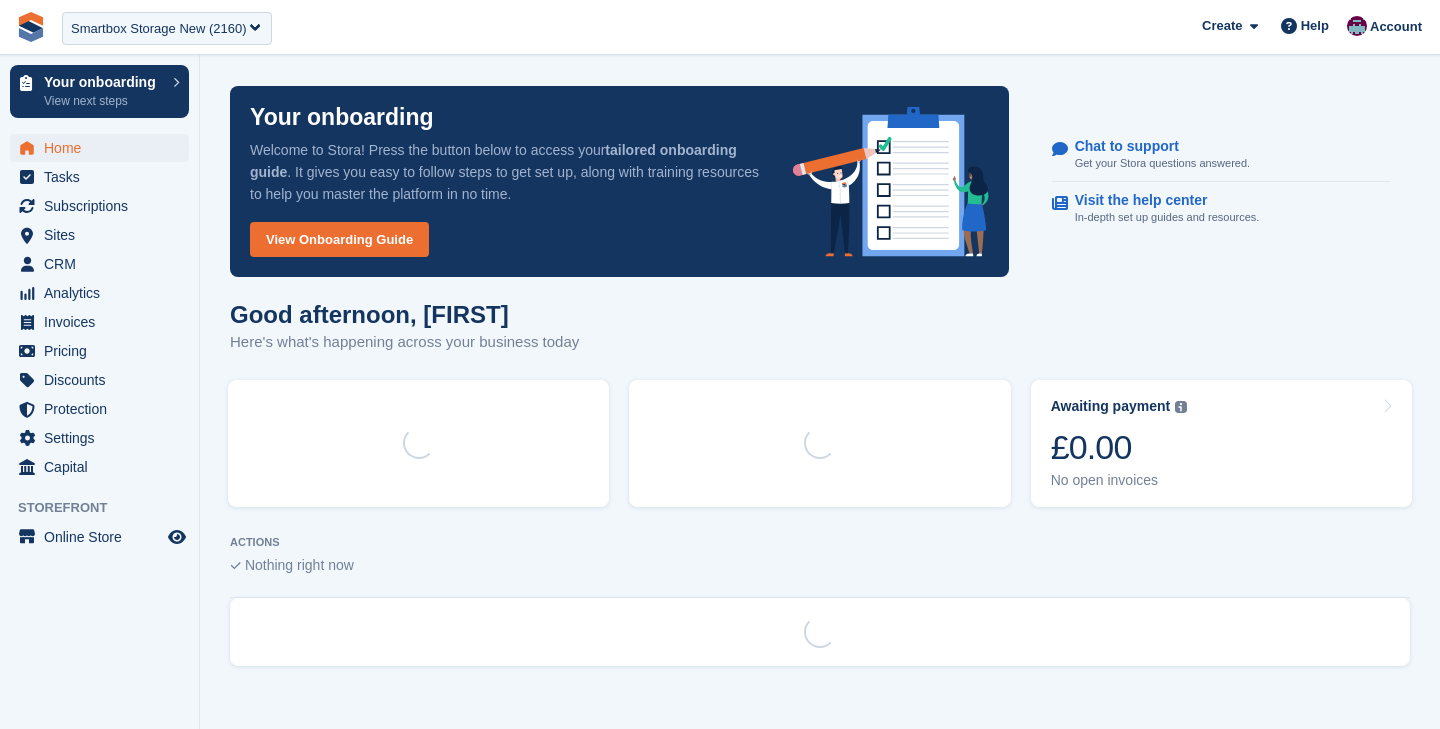 scroll, scrollTop: 0, scrollLeft: 0, axis: both 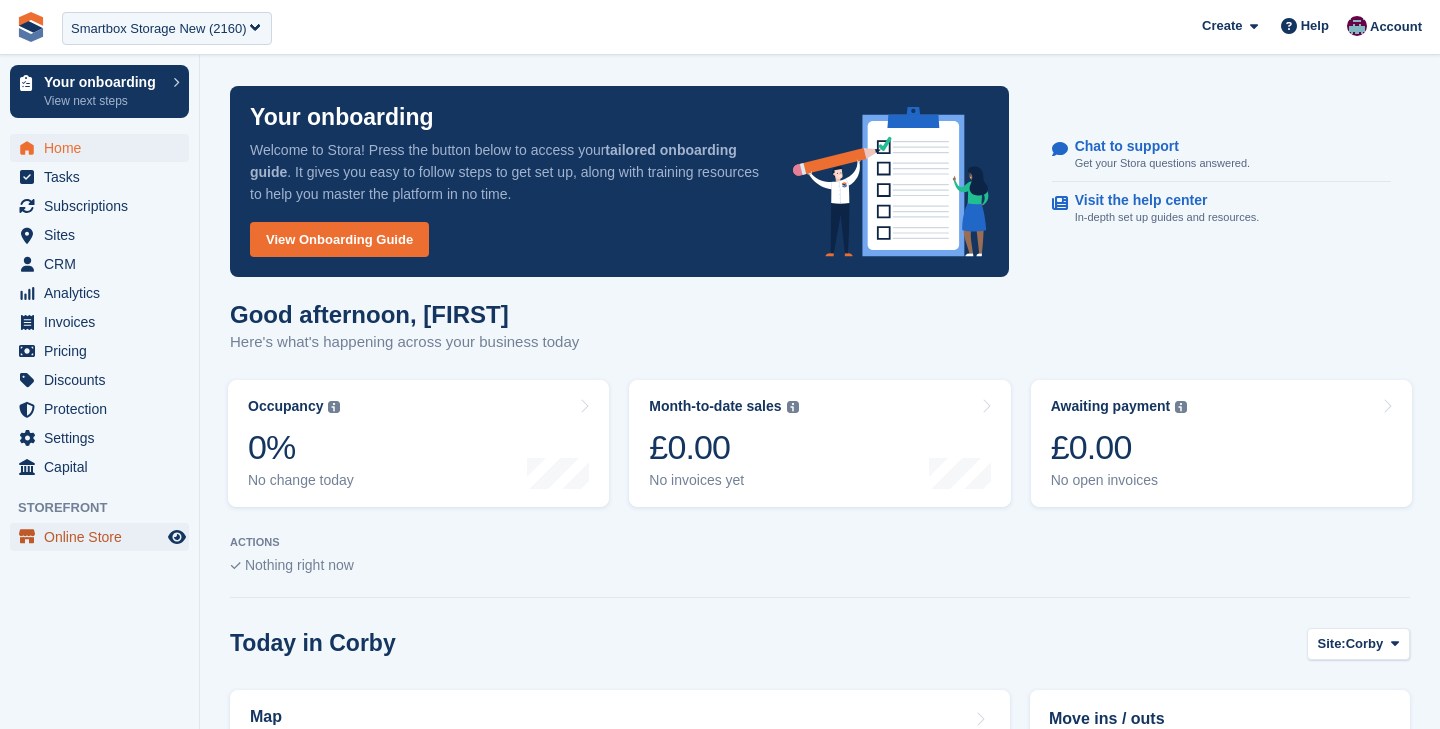 click on "Online Store" at bounding box center (104, 537) 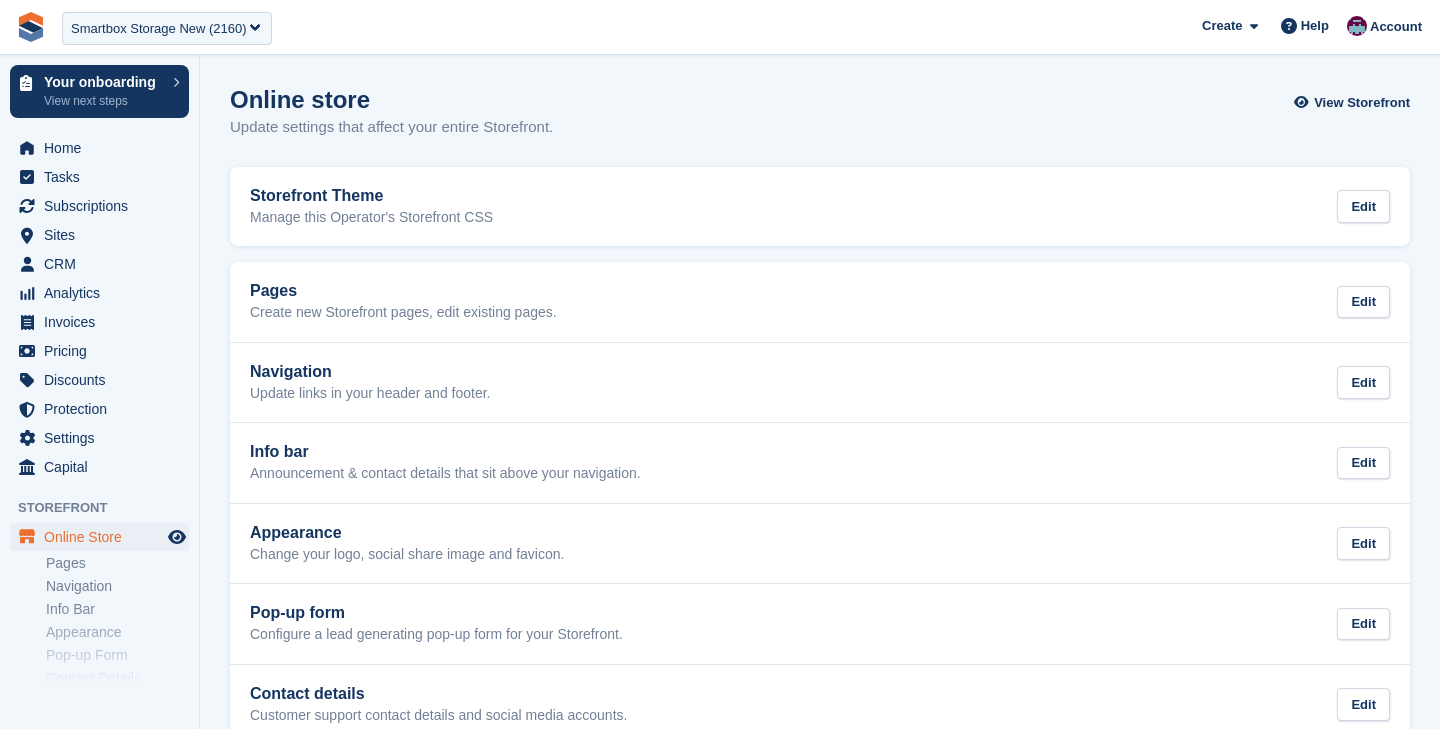 scroll, scrollTop: 0, scrollLeft: 0, axis: both 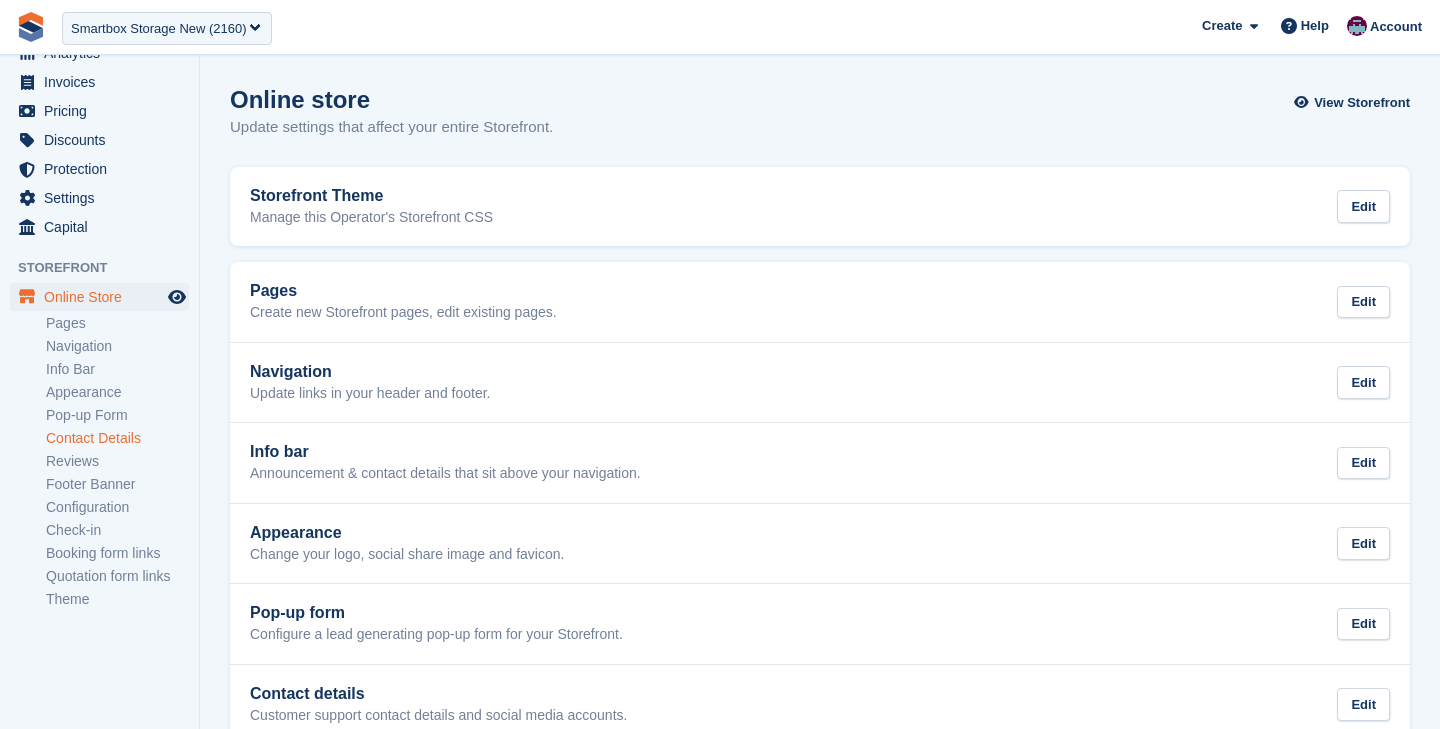 click on "Contact Details" at bounding box center [117, 438] 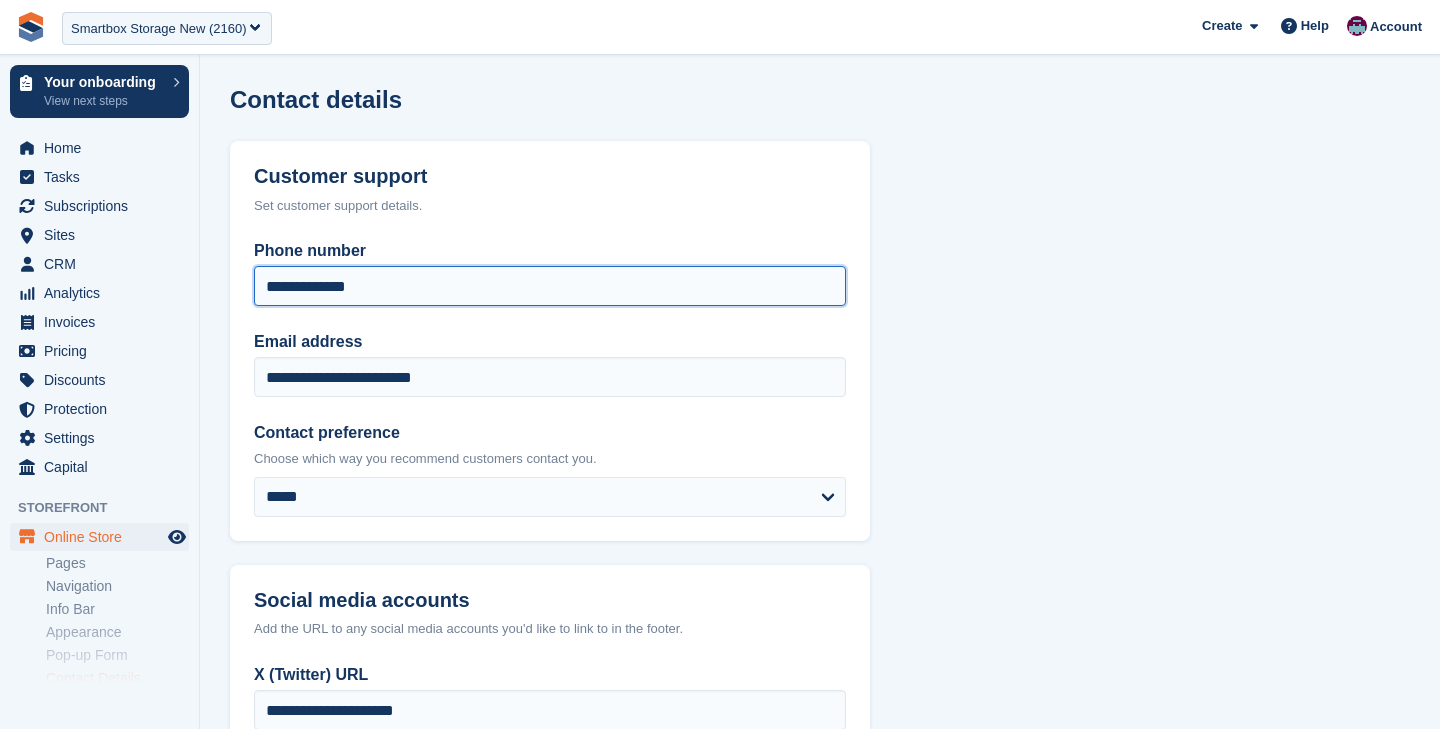 drag, startPoint x: 403, startPoint y: 289, endPoint x: 235, endPoint y: 286, distance: 168.02678 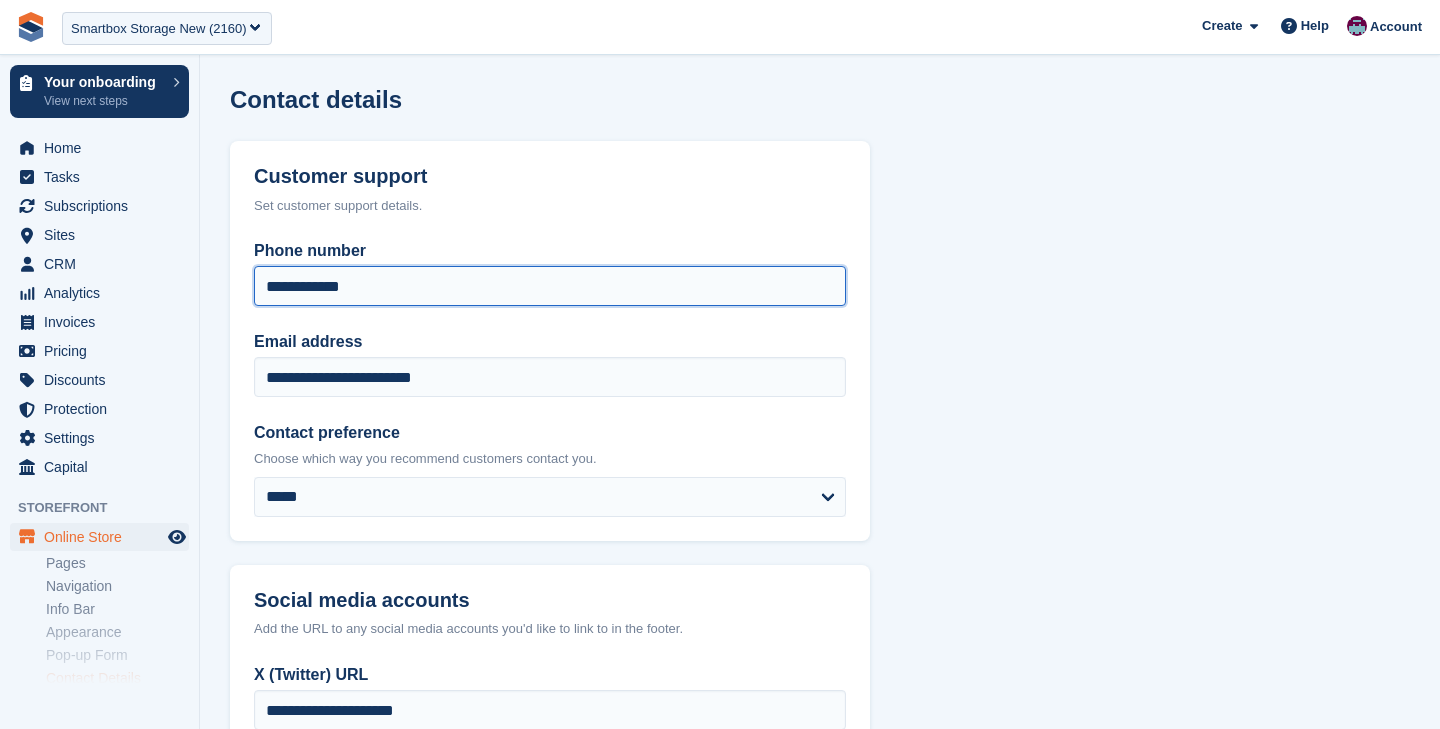 type on "**********" 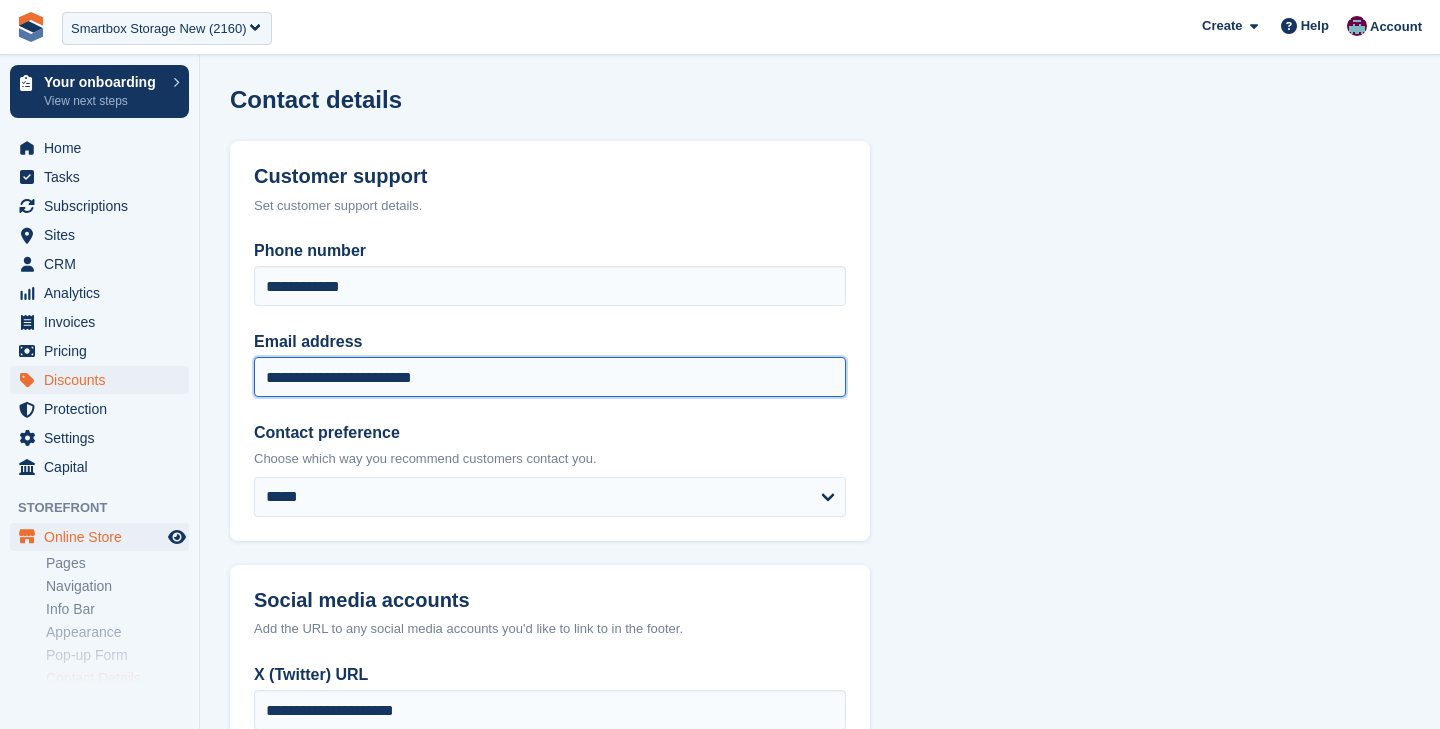 drag, startPoint x: 482, startPoint y: 381, endPoint x: 182, endPoint y: 381, distance: 300 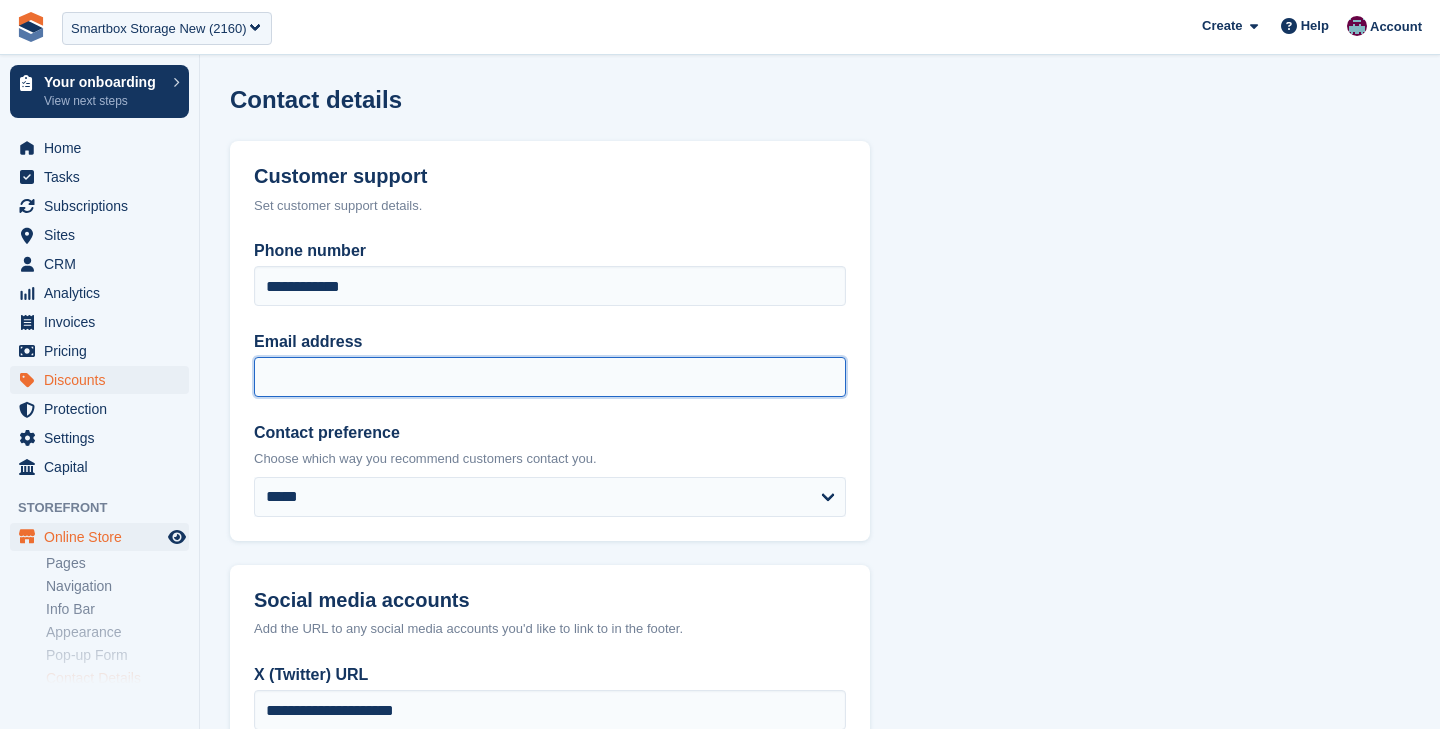 paste on "**********" 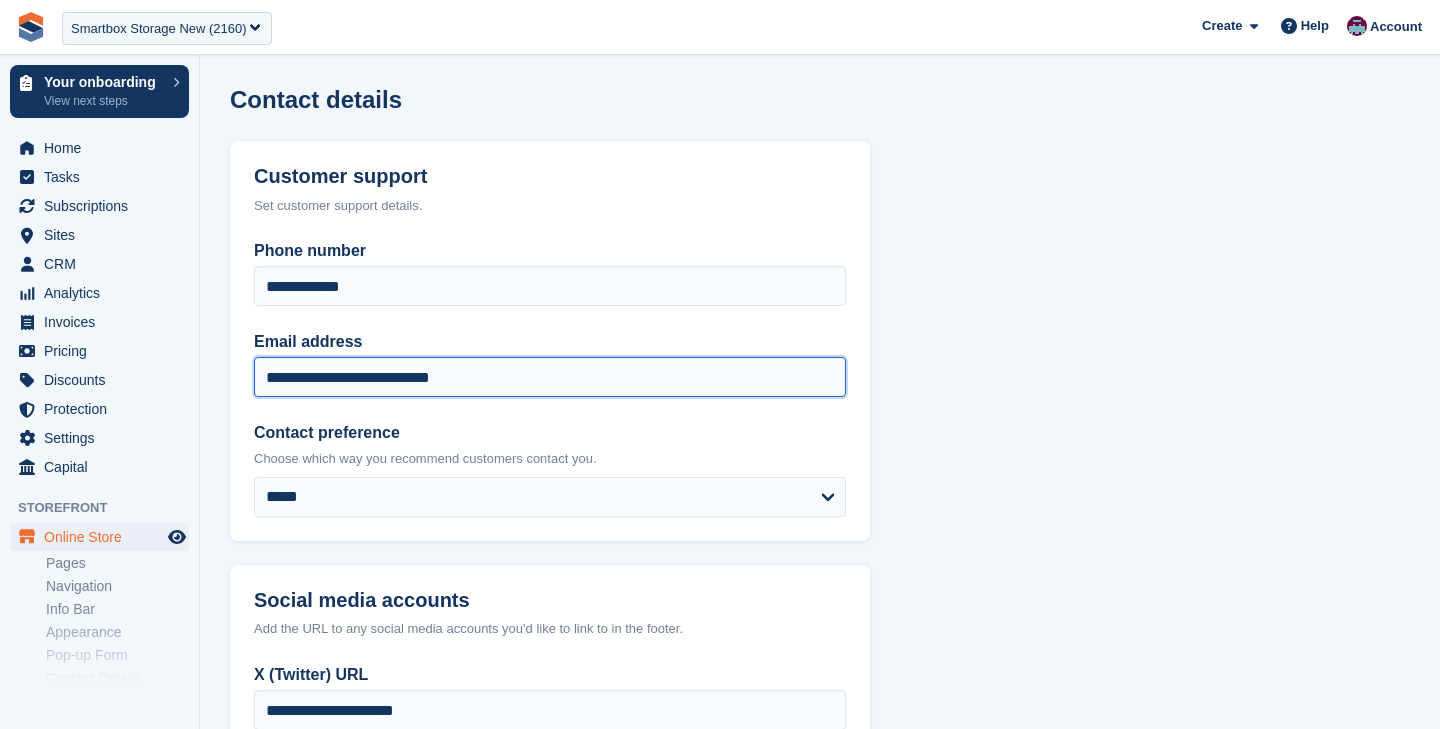type on "**********" 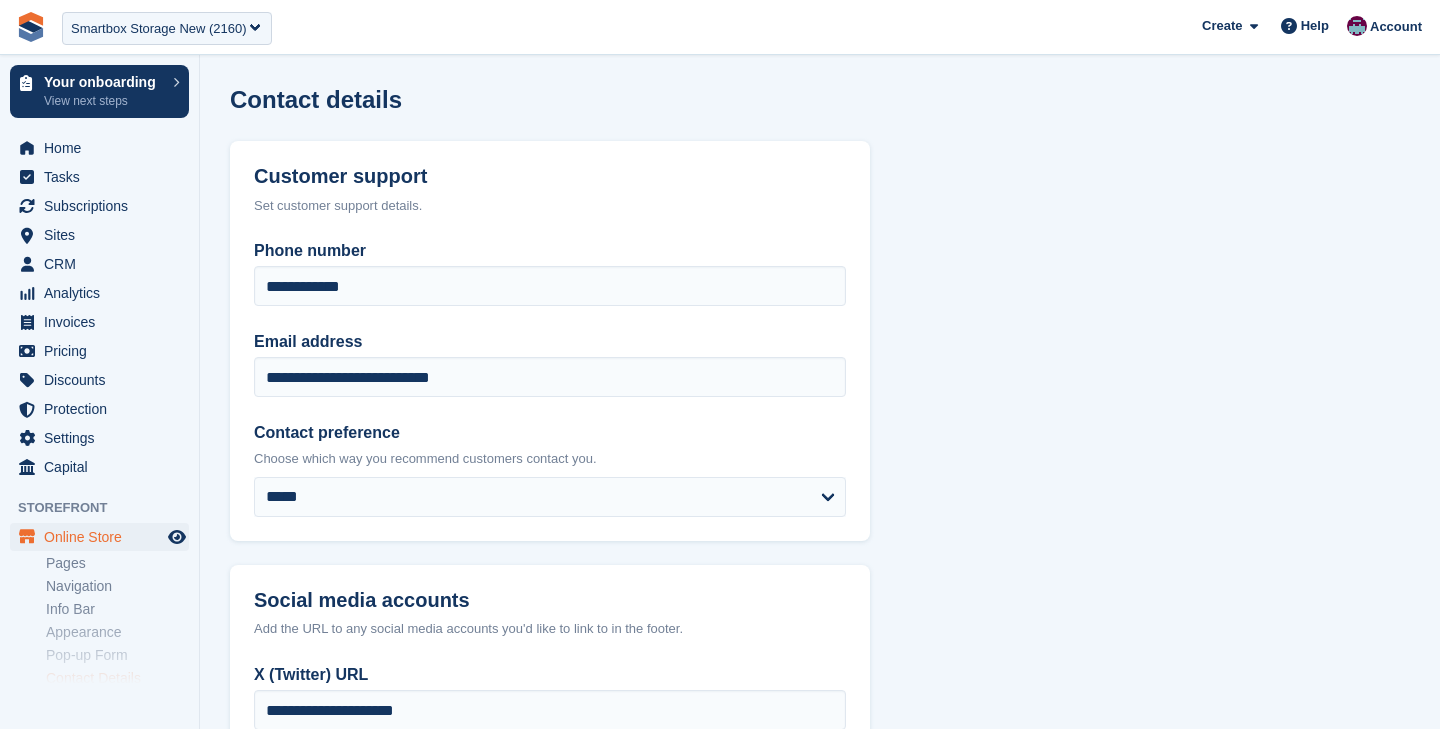 click on "**********" at bounding box center (820, 573) 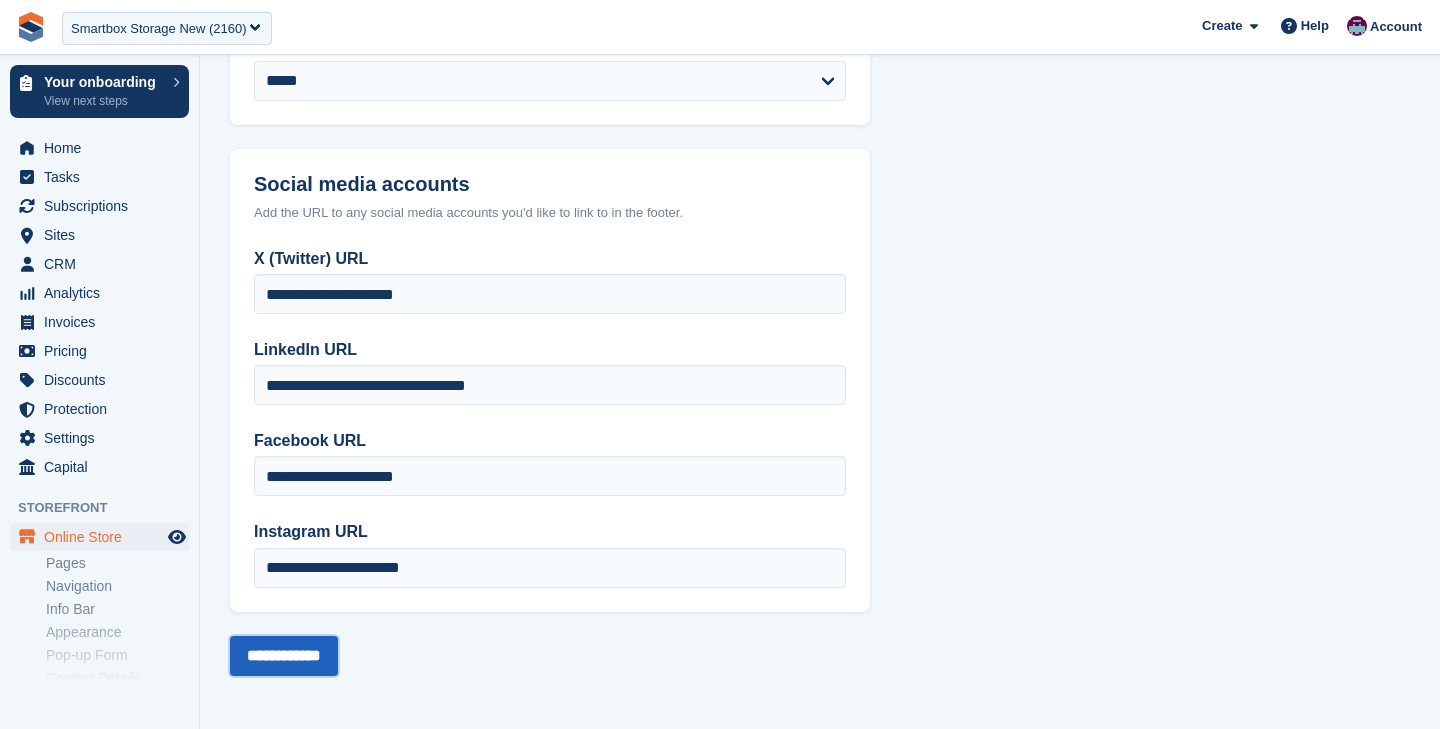 click on "**********" at bounding box center (284, 656) 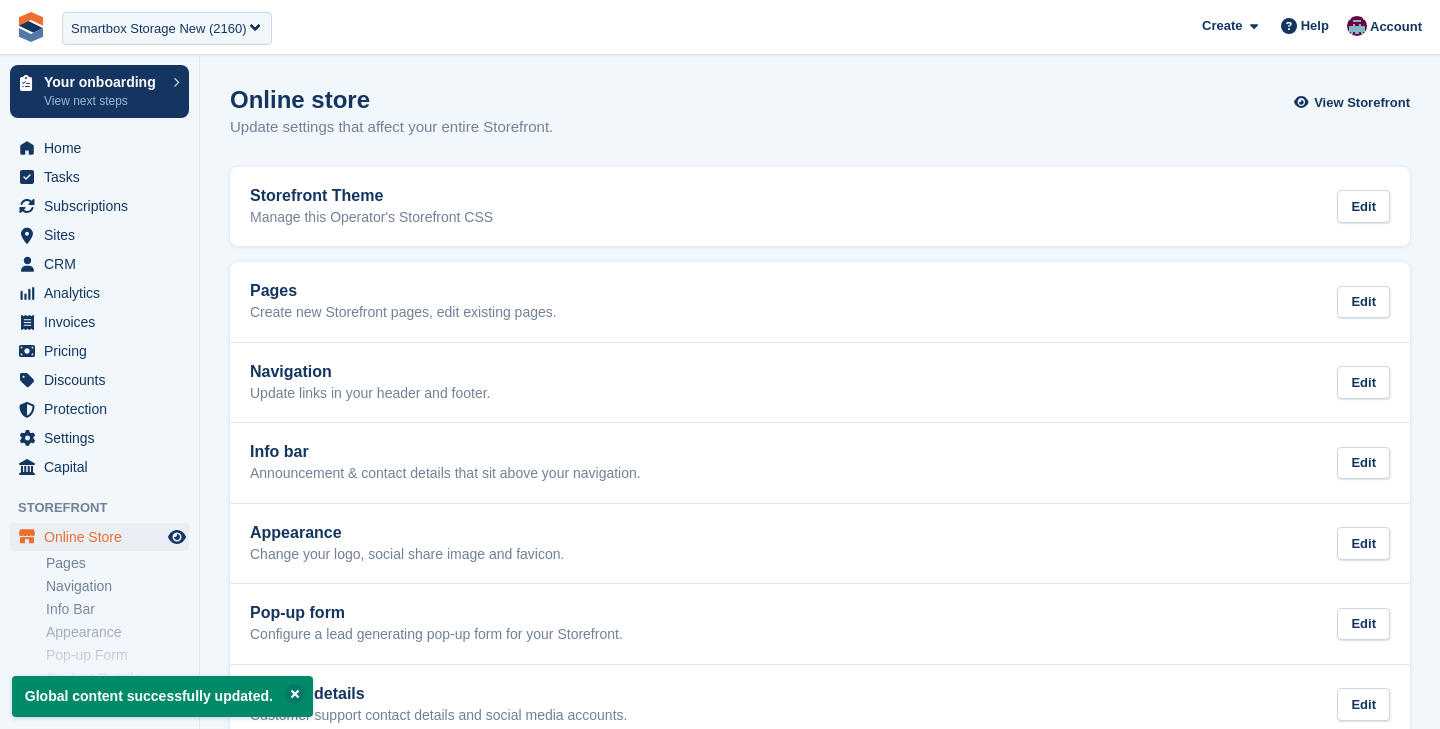 scroll, scrollTop: 0, scrollLeft: 0, axis: both 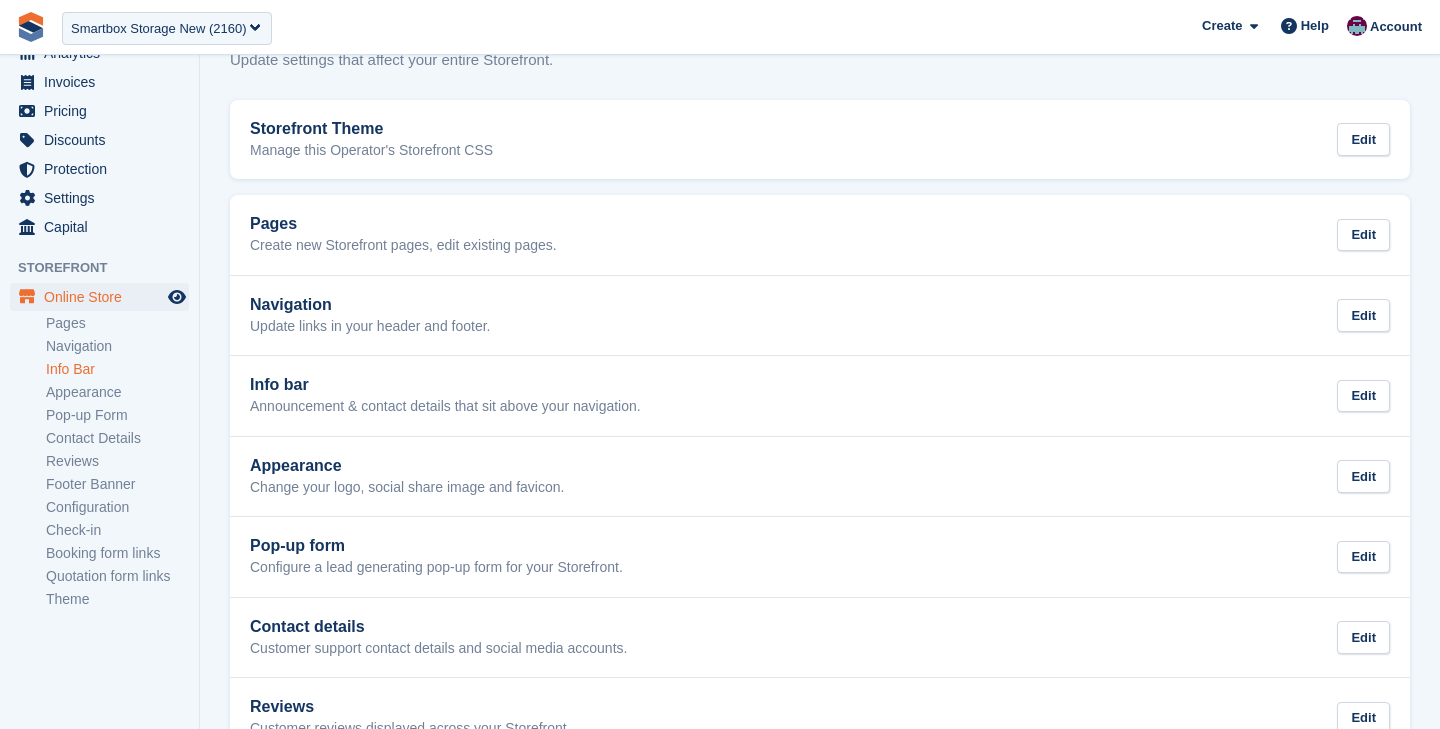 click on "Info Bar" at bounding box center (117, 369) 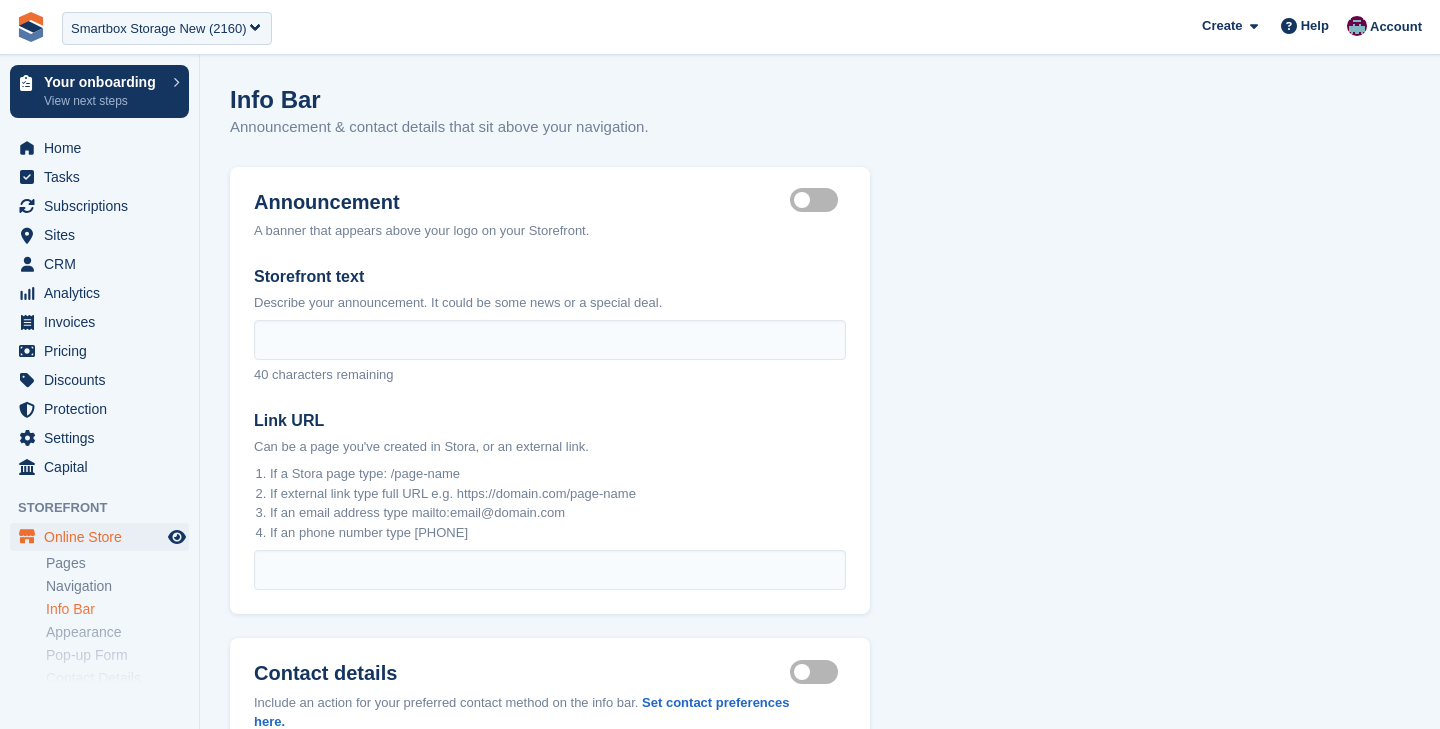scroll, scrollTop: 305, scrollLeft: 0, axis: vertical 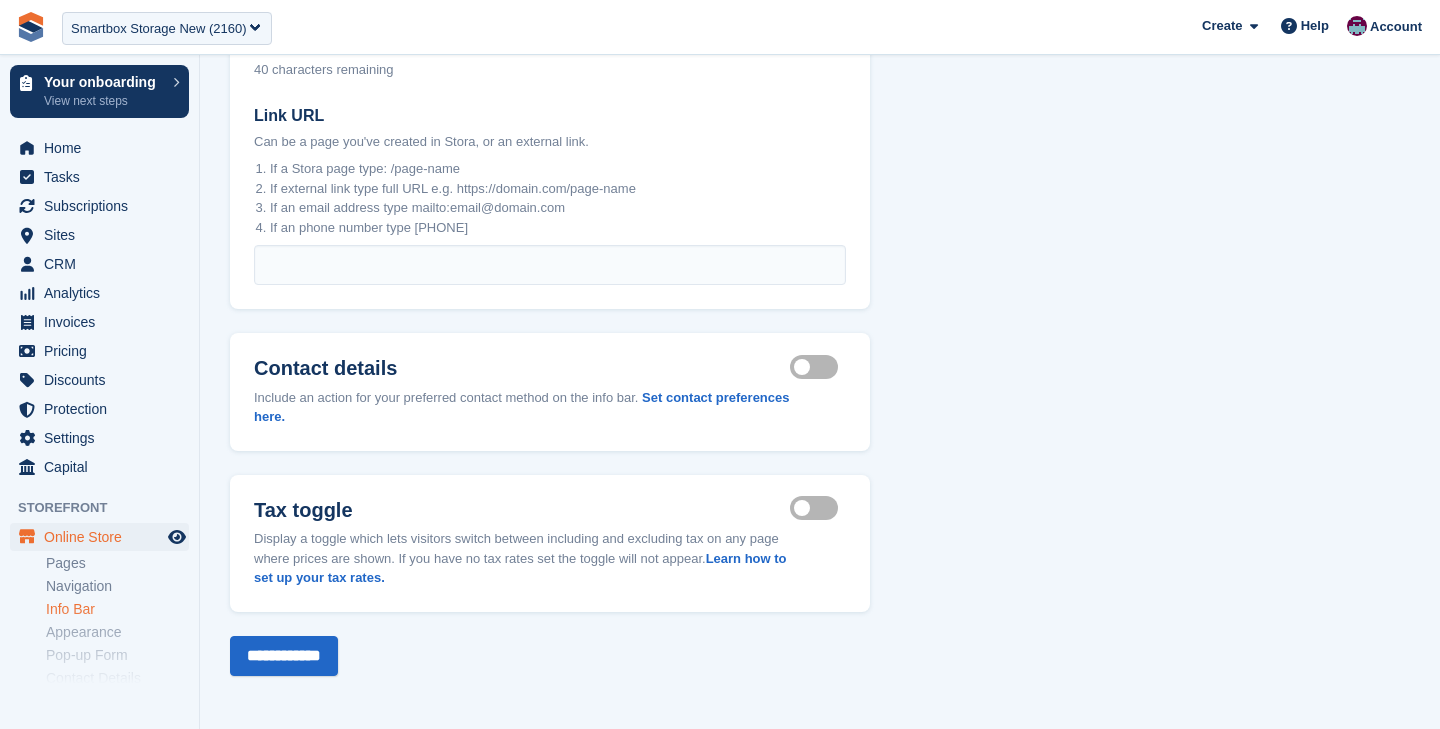 click on "Tax toggle visible" at bounding box center (818, 508) 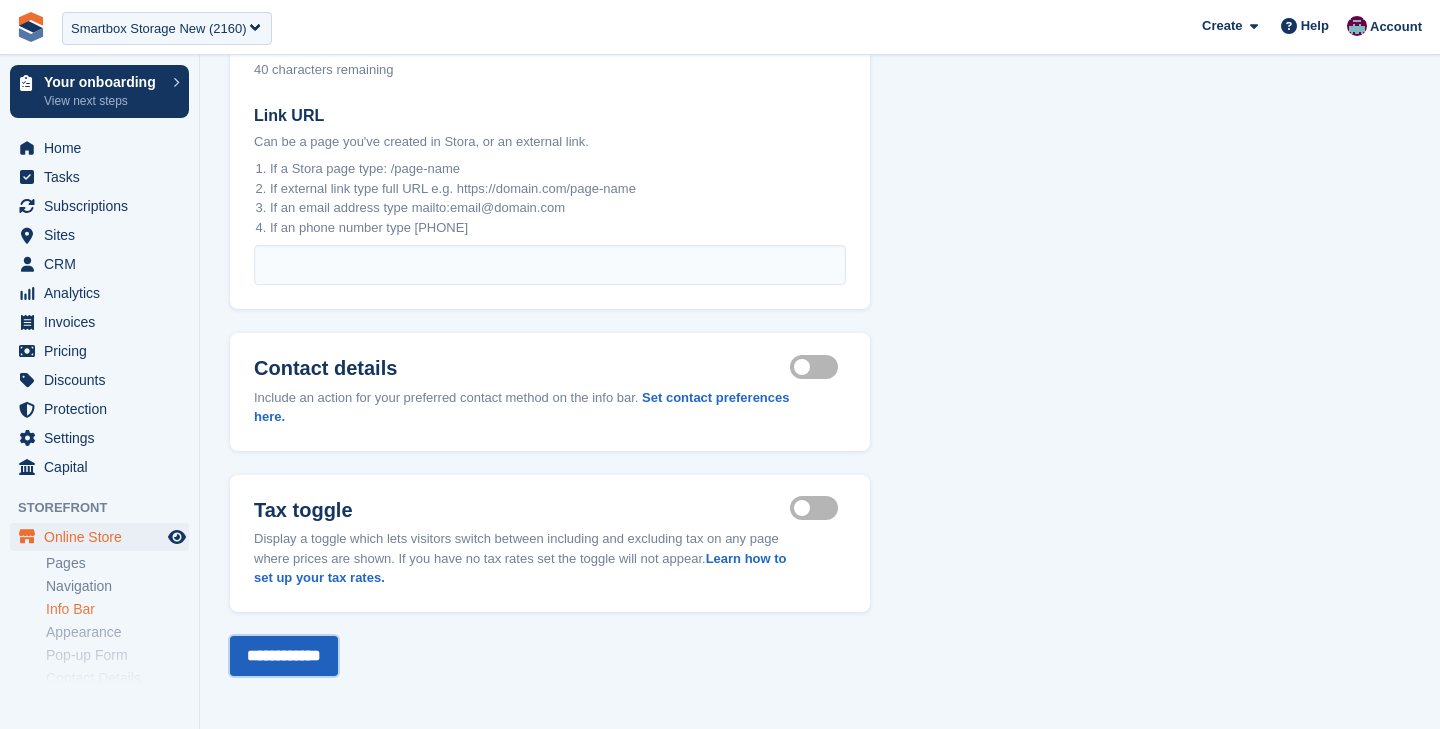 click on "**********" at bounding box center [284, 656] 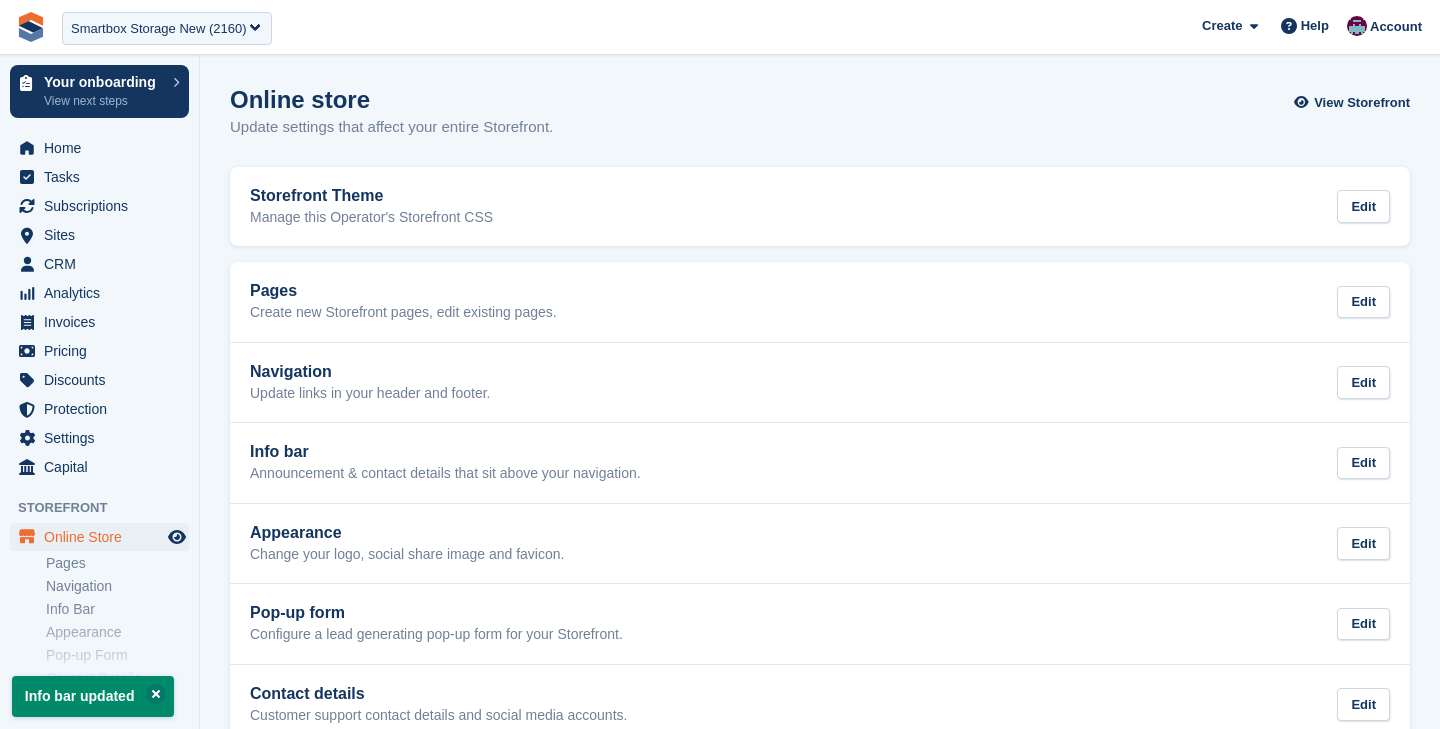 scroll, scrollTop: 0, scrollLeft: 0, axis: both 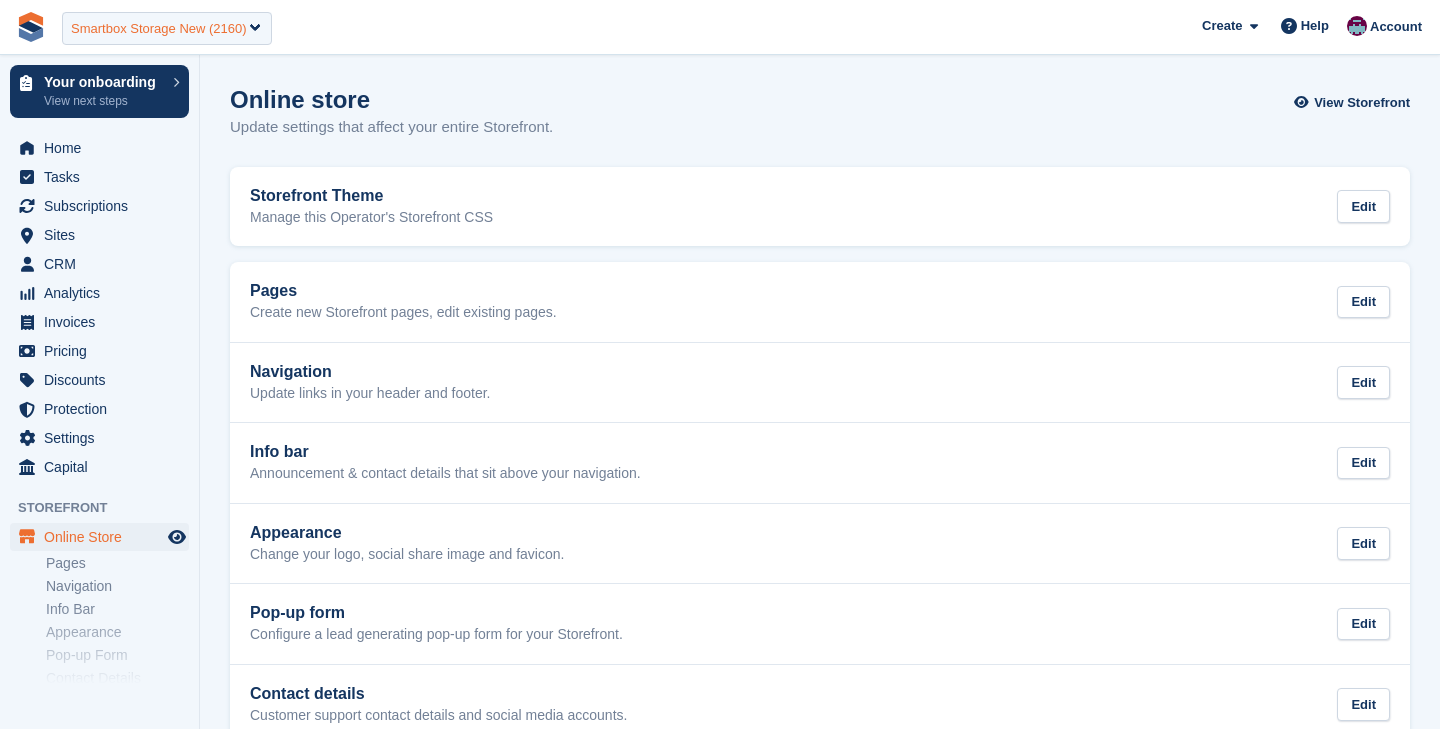 click on "Smartbox Storage New (2160)" at bounding box center [159, 29] 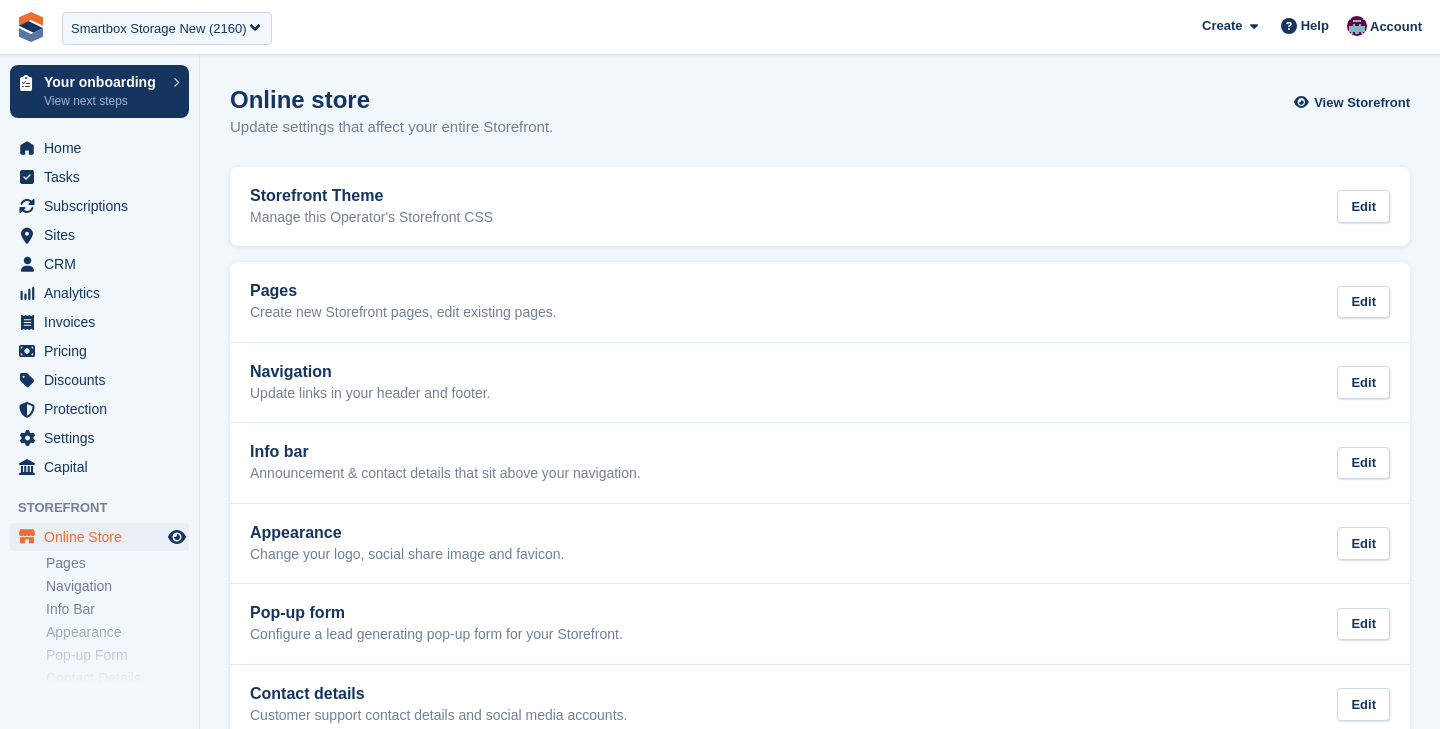 click on "**********" at bounding box center (720, 27) 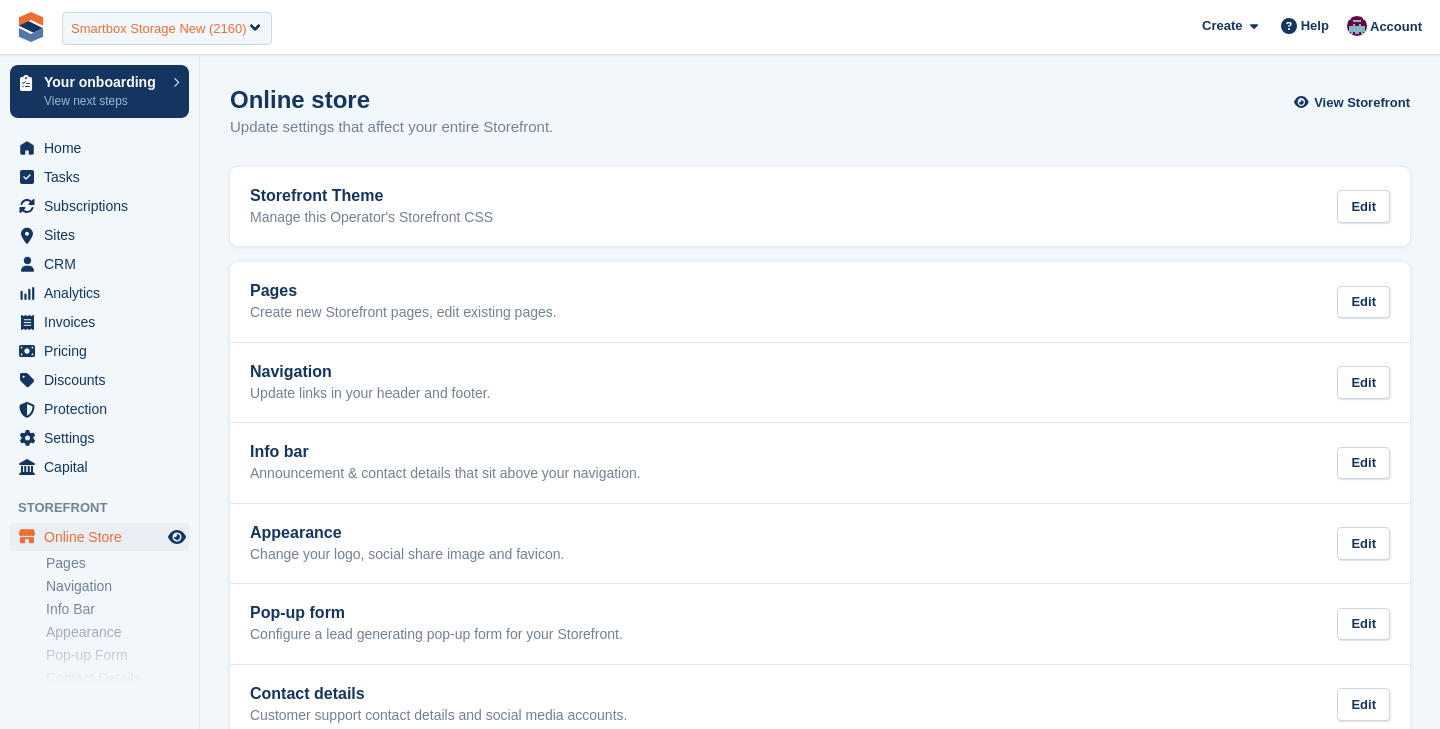 click on "Smartbox Storage New (2160)" at bounding box center [159, 29] 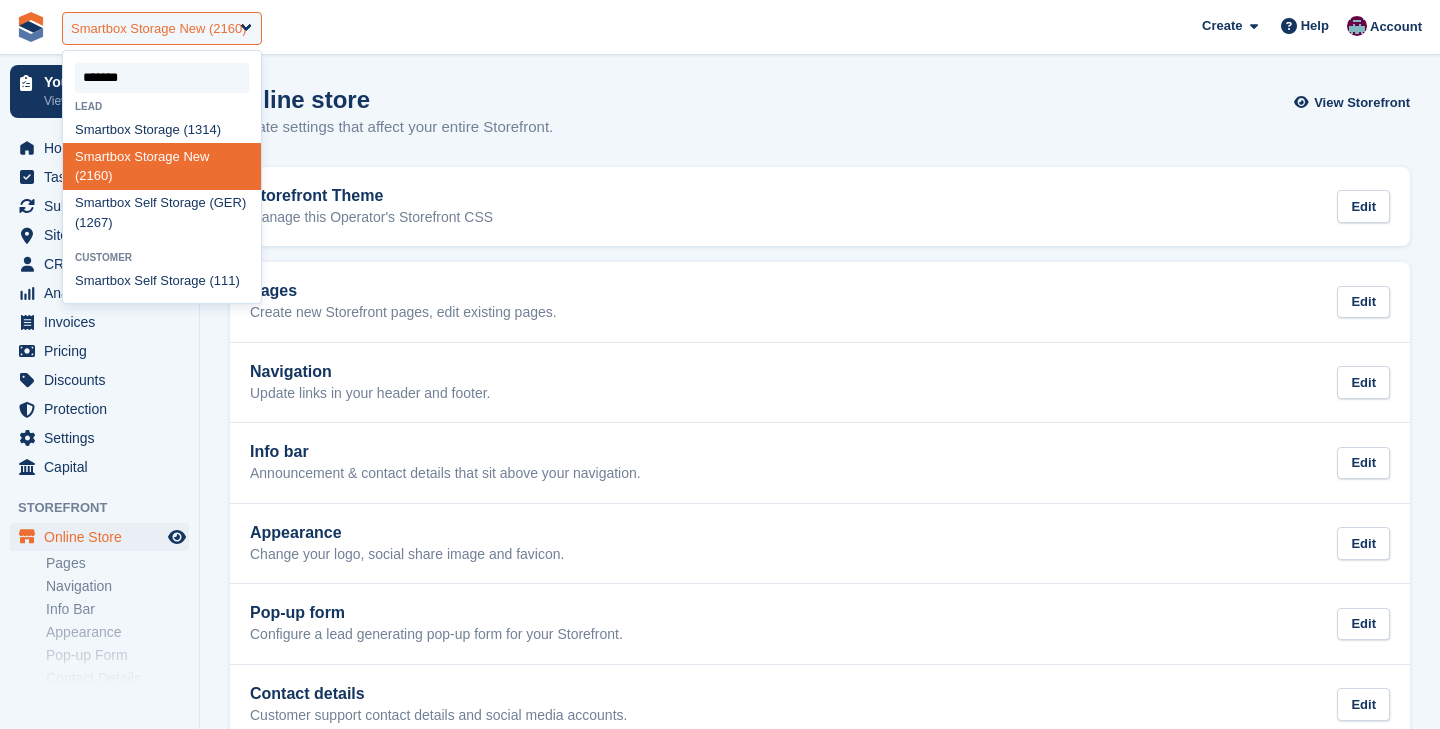 type on "********" 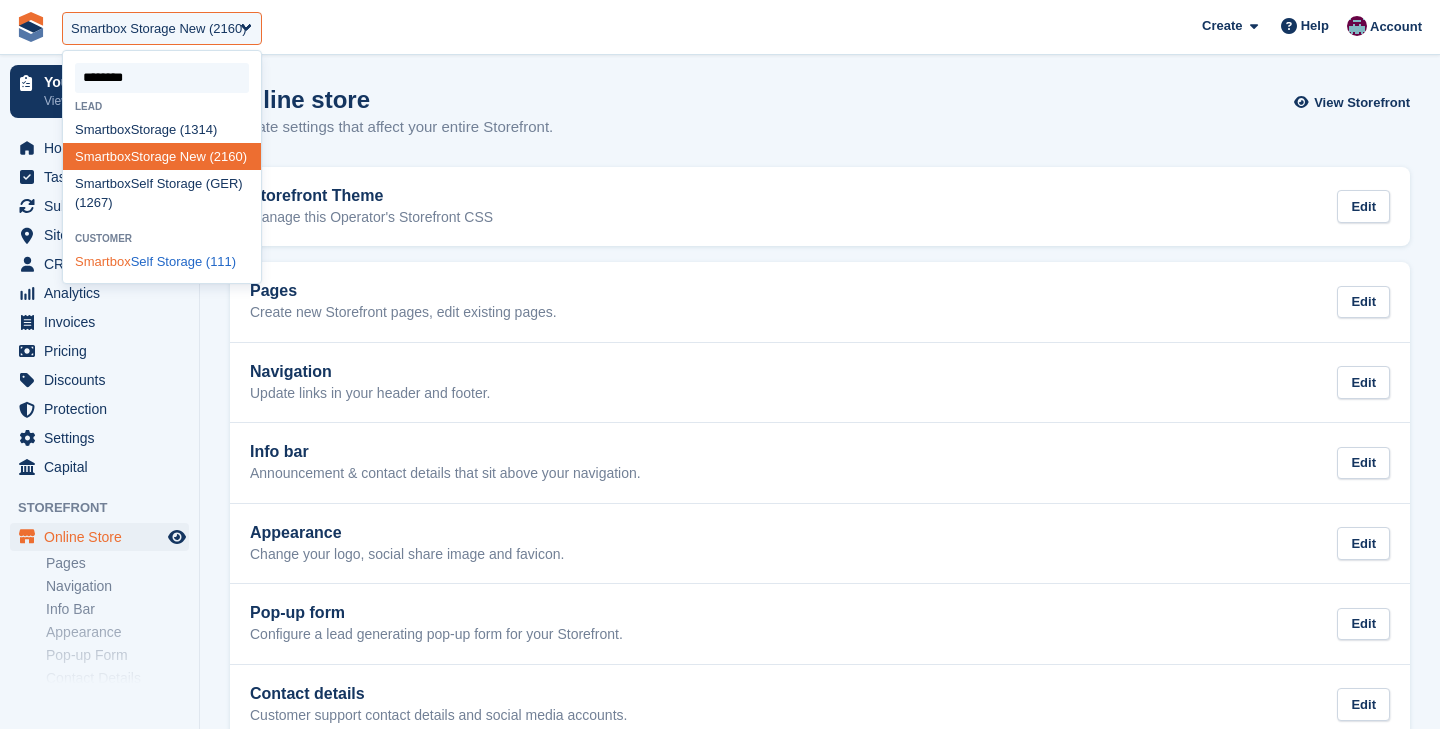 click on "Smartbox  Self Storage (111)" at bounding box center (162, 261) 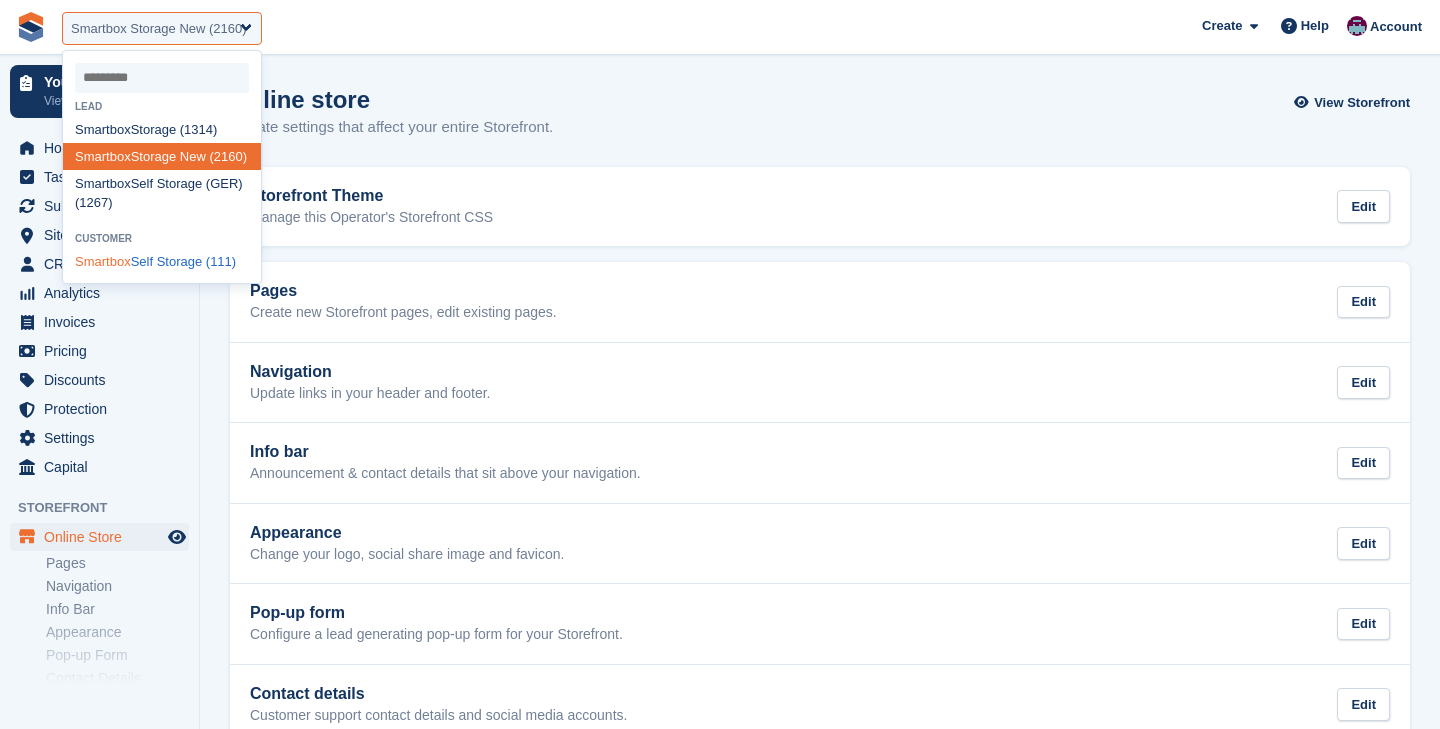 select on "***" 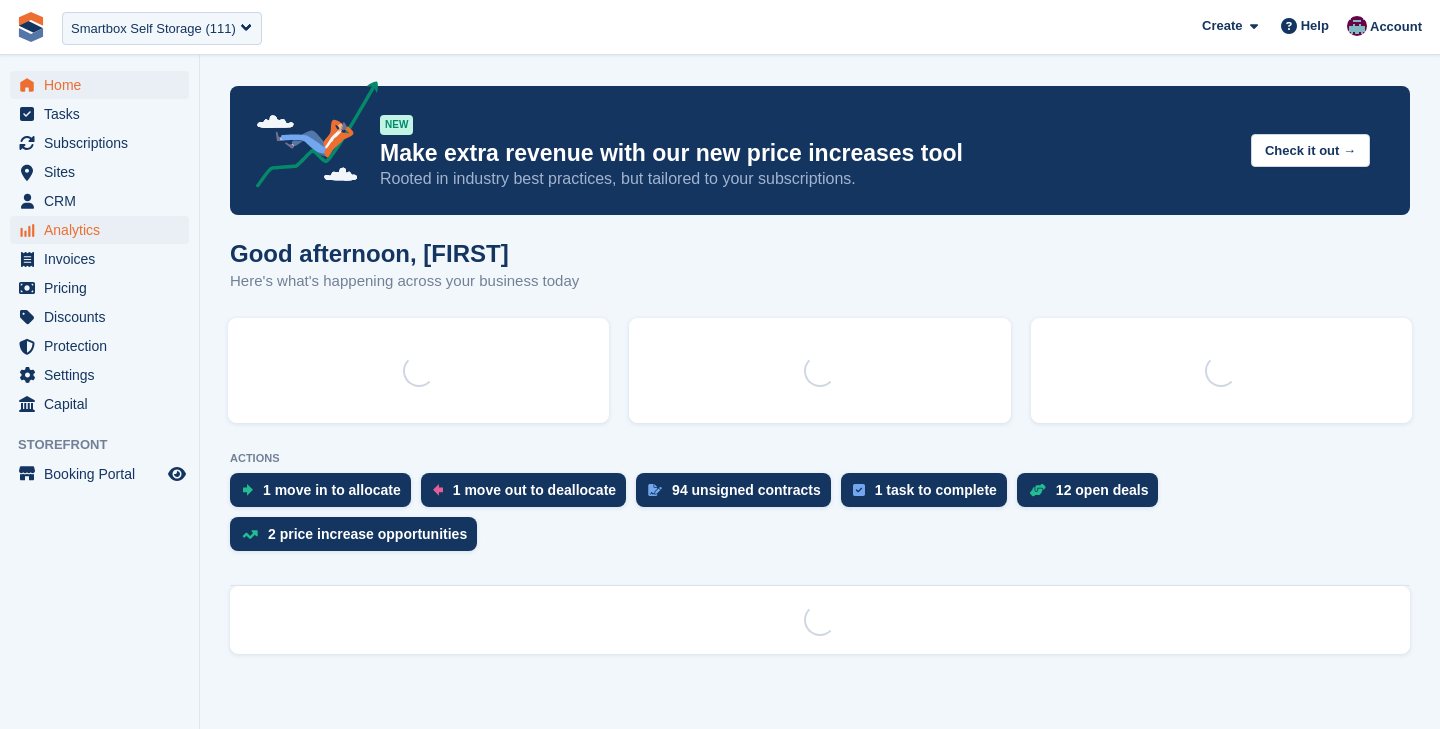 scroll, scrollTop: 0, scrollLeft: 0, axis: both 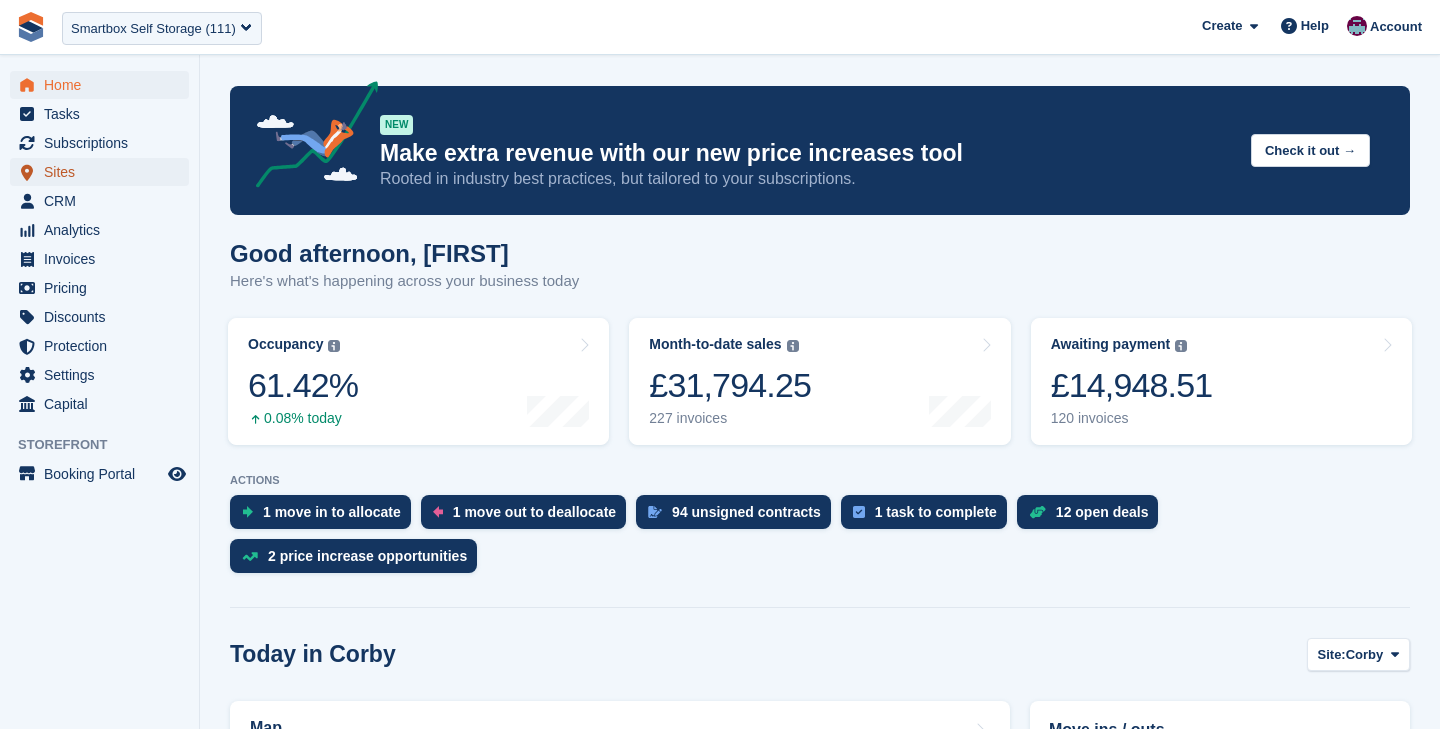 click on "Sites" at bounding box center (104, 172) 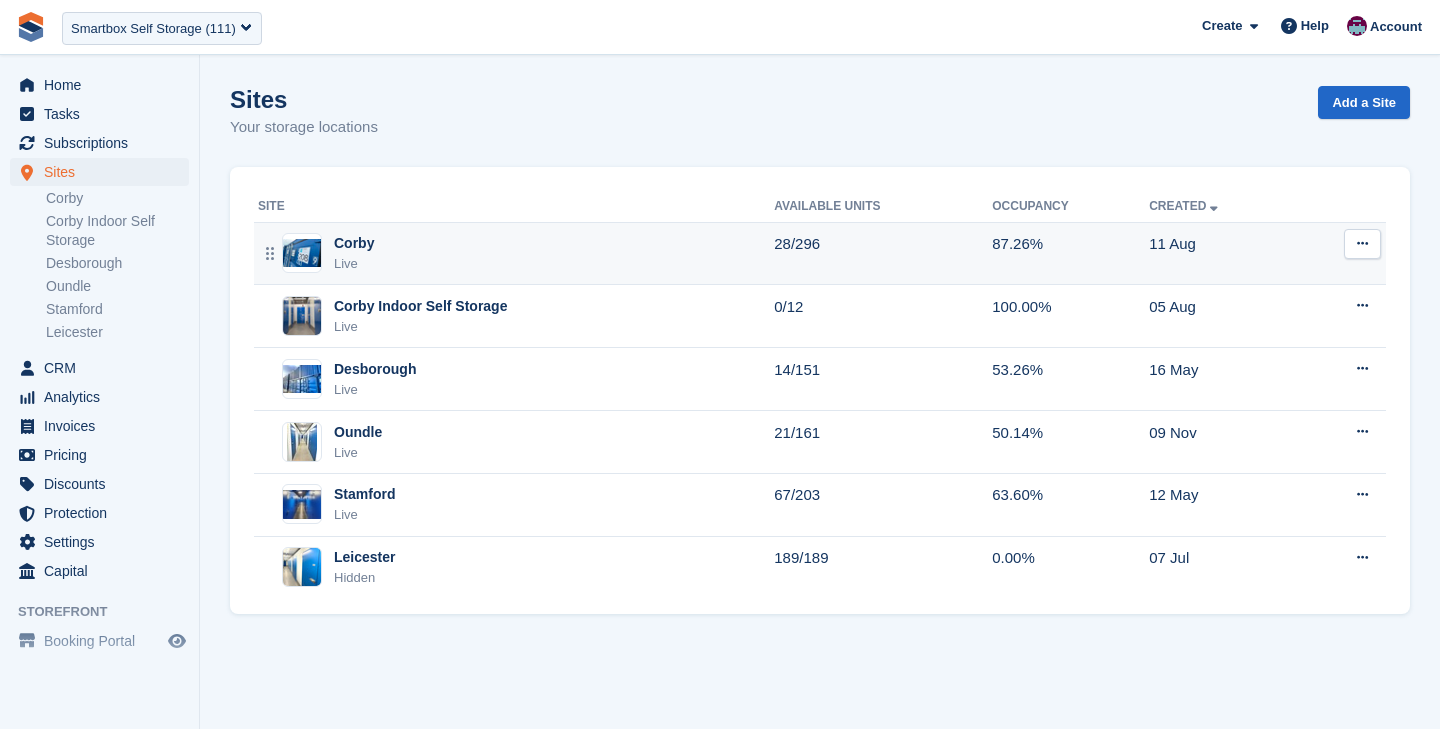 scroll, scrollTop: 0, scrollLeft: 0, axis: both 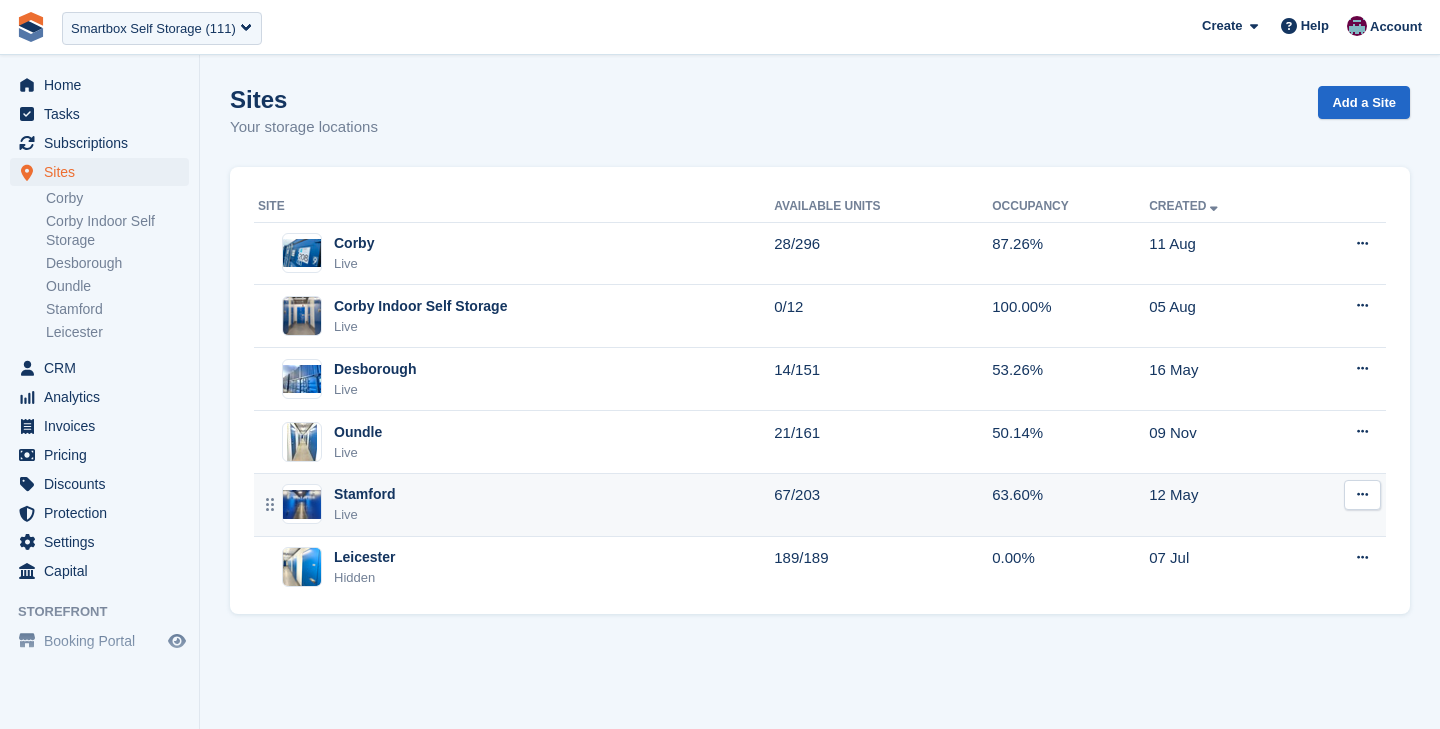 click on "Stamford
Live" at bounding box center (516, 504) 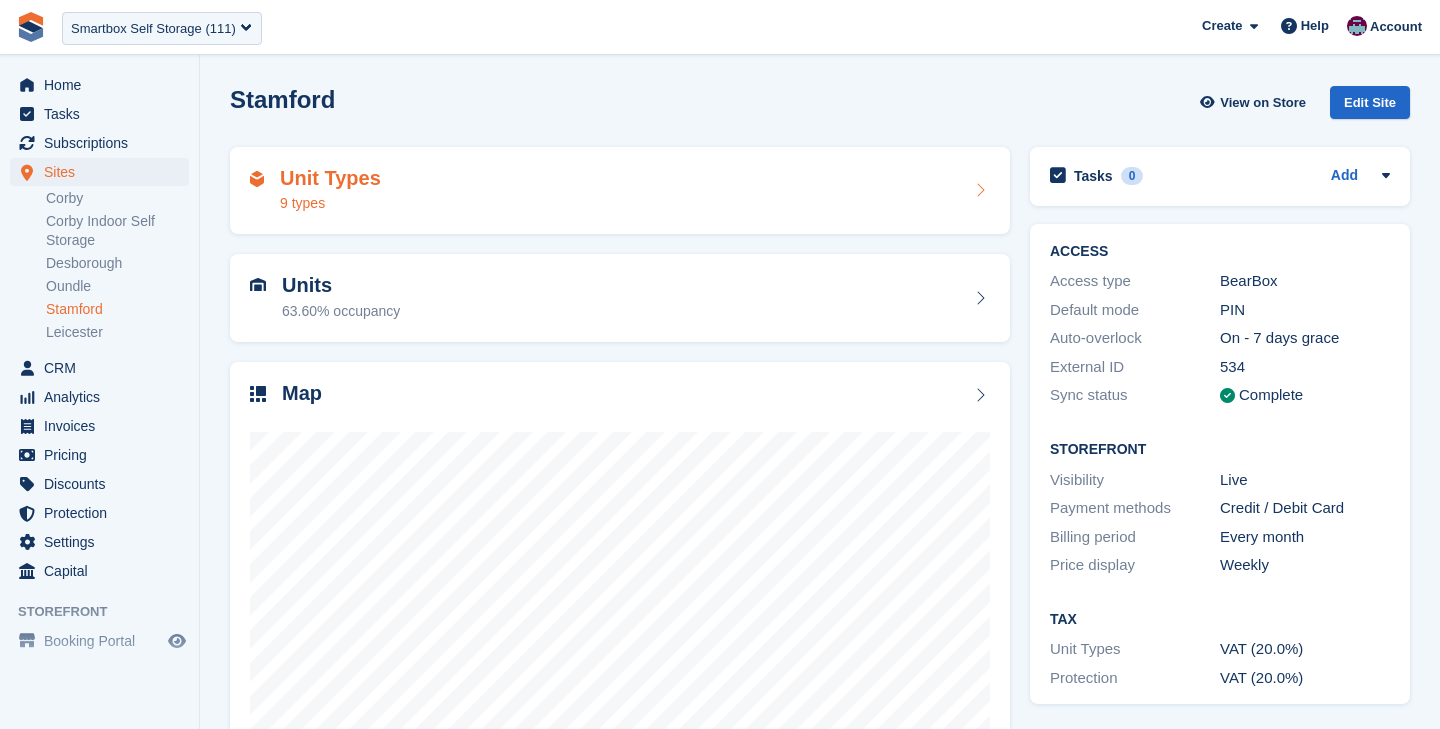 scroll, scrollTop: 0, scrollLeft: 0, axis: both 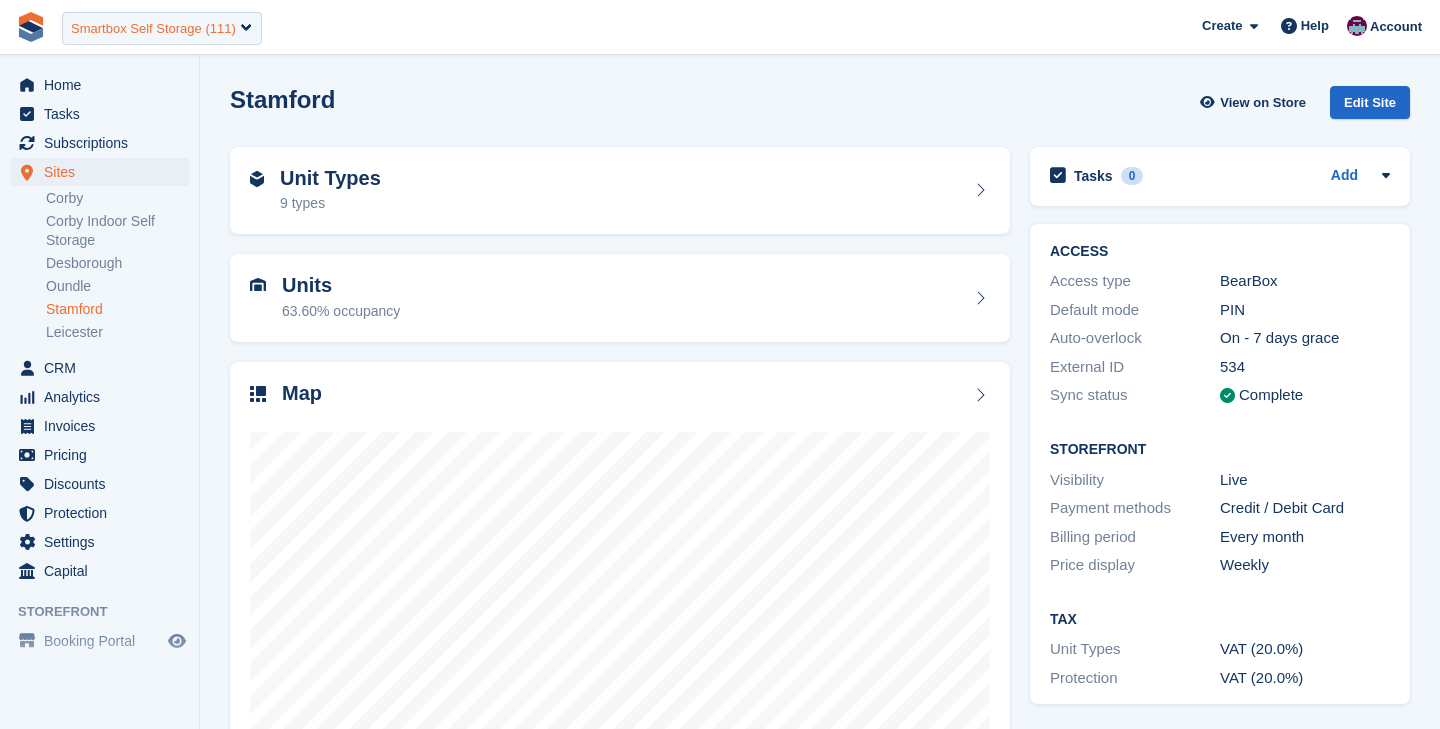 click on "Smartbox Self Storage (111)" at bounding box center [153, 29] 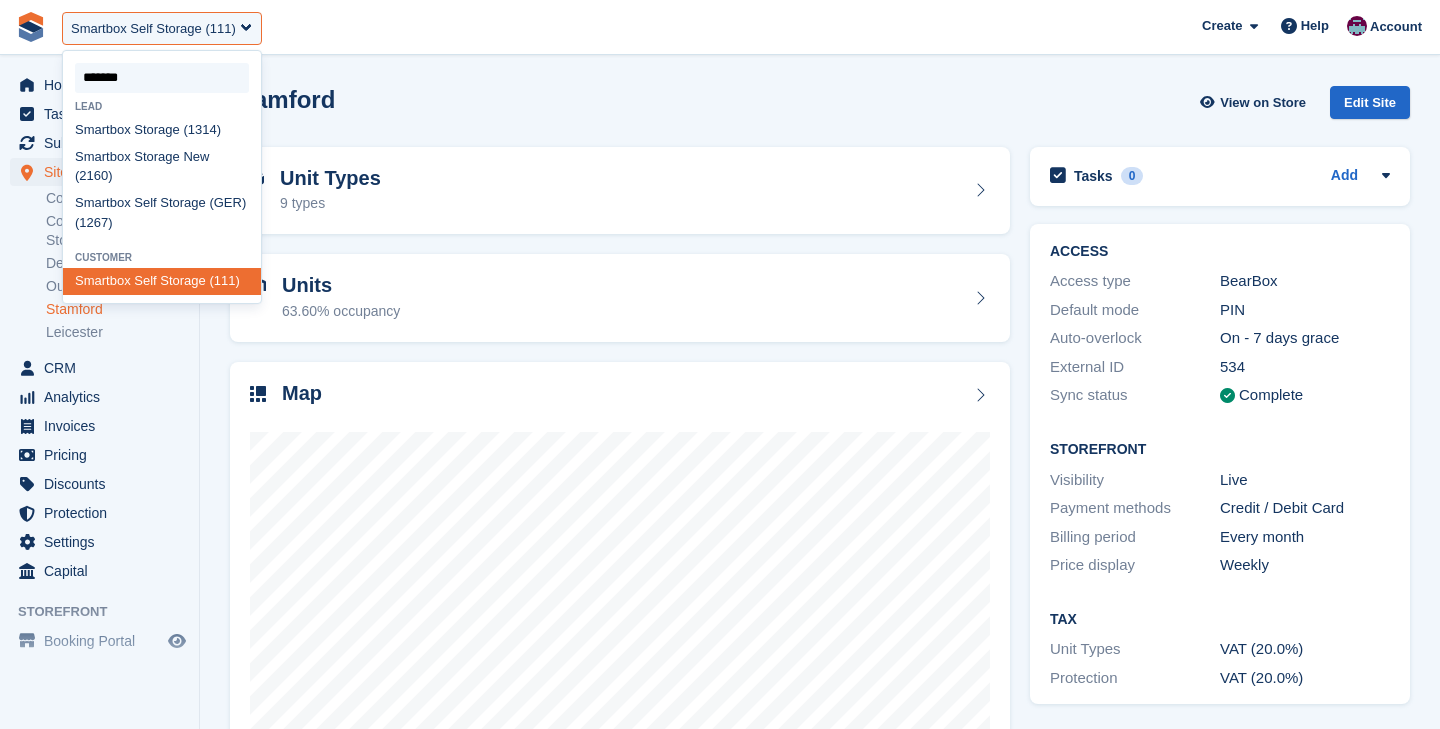 type on "********" 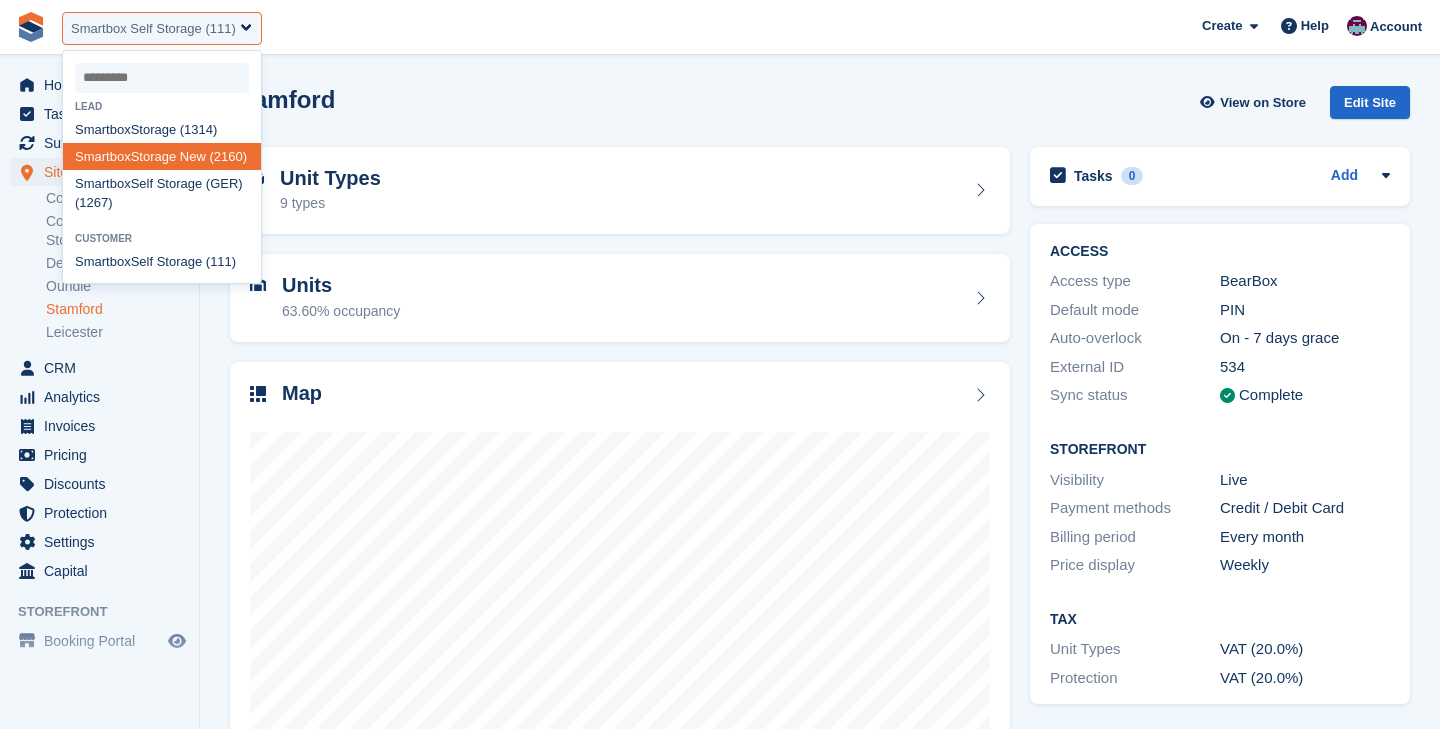 select on "****" 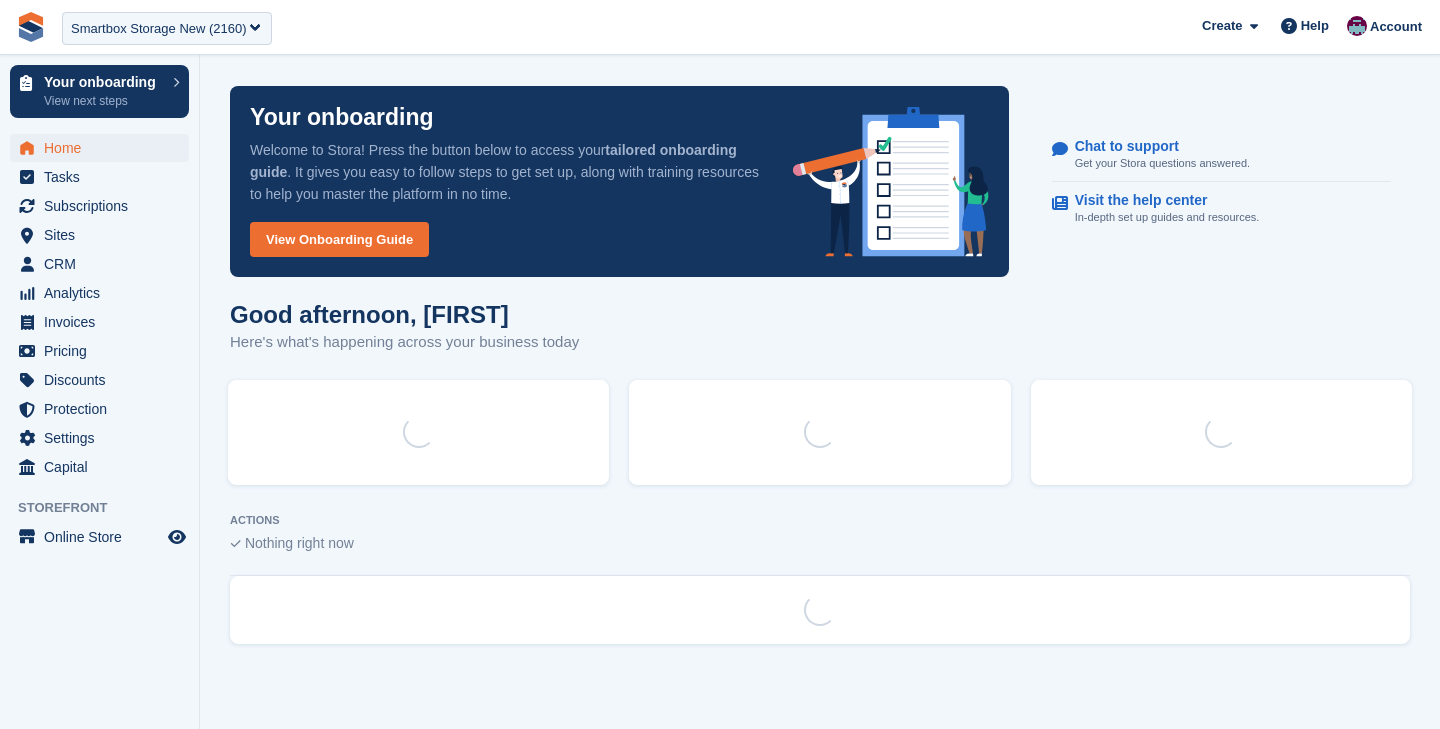 scroll, scrollTop: 0, scrollLeft: 0, axis: both 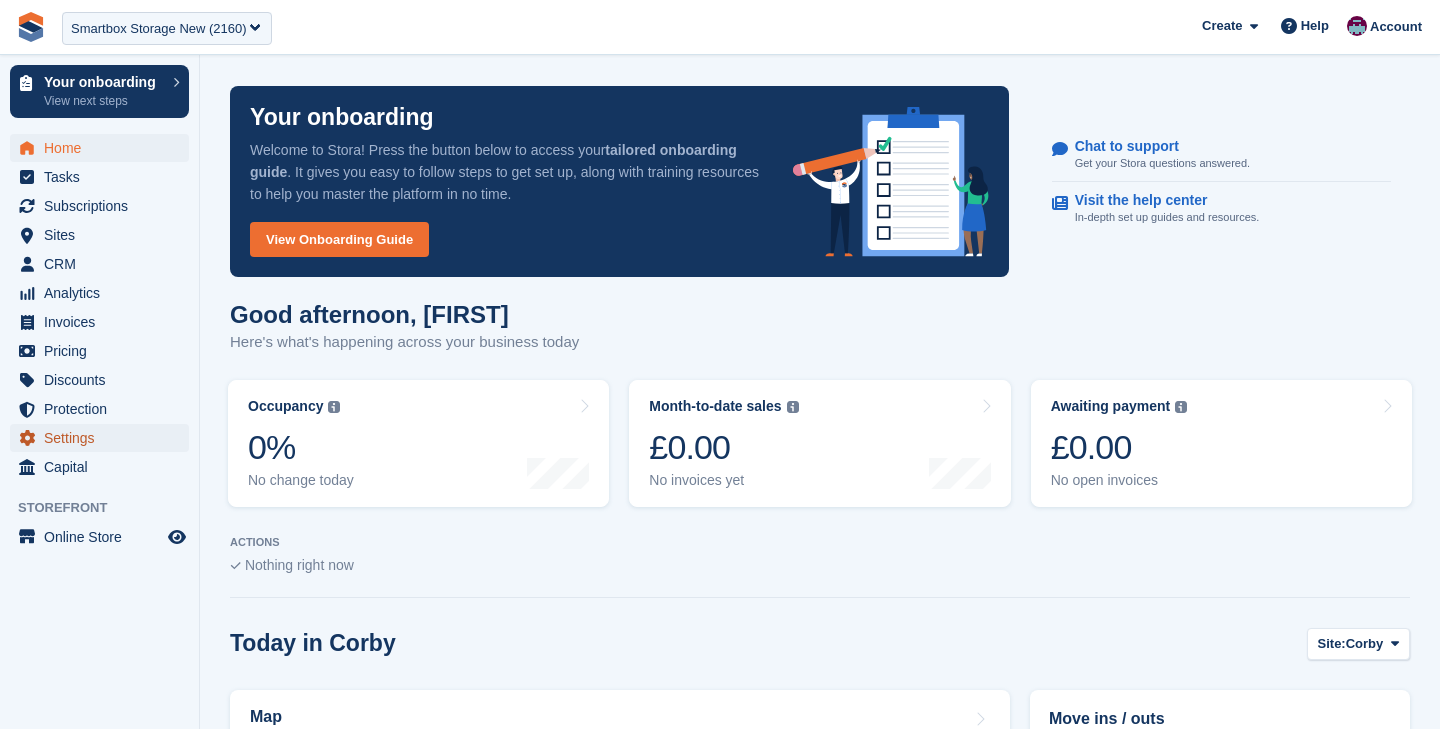 click on "Settings" at bounding box center [104, 438] 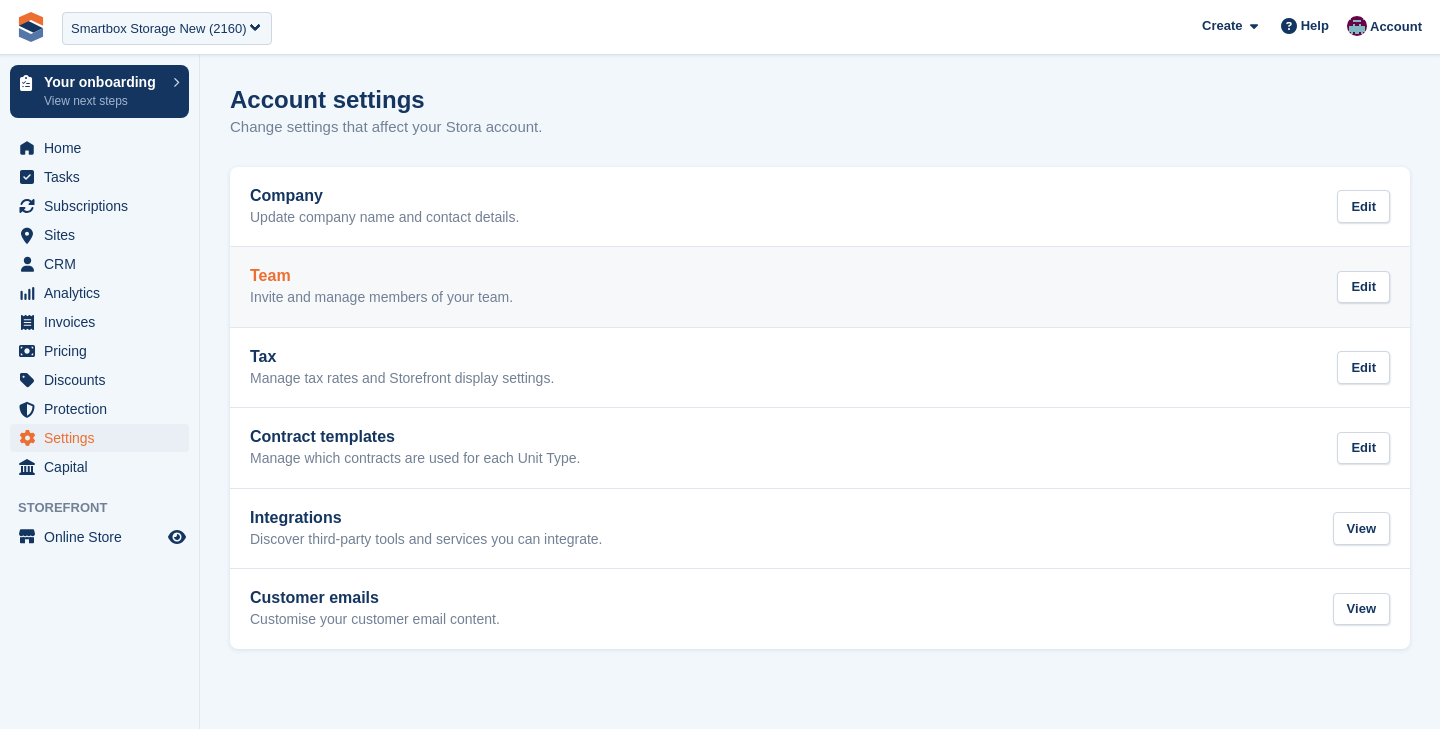scroll, scrollTop: 0, scrollLeft: 0, axis: both 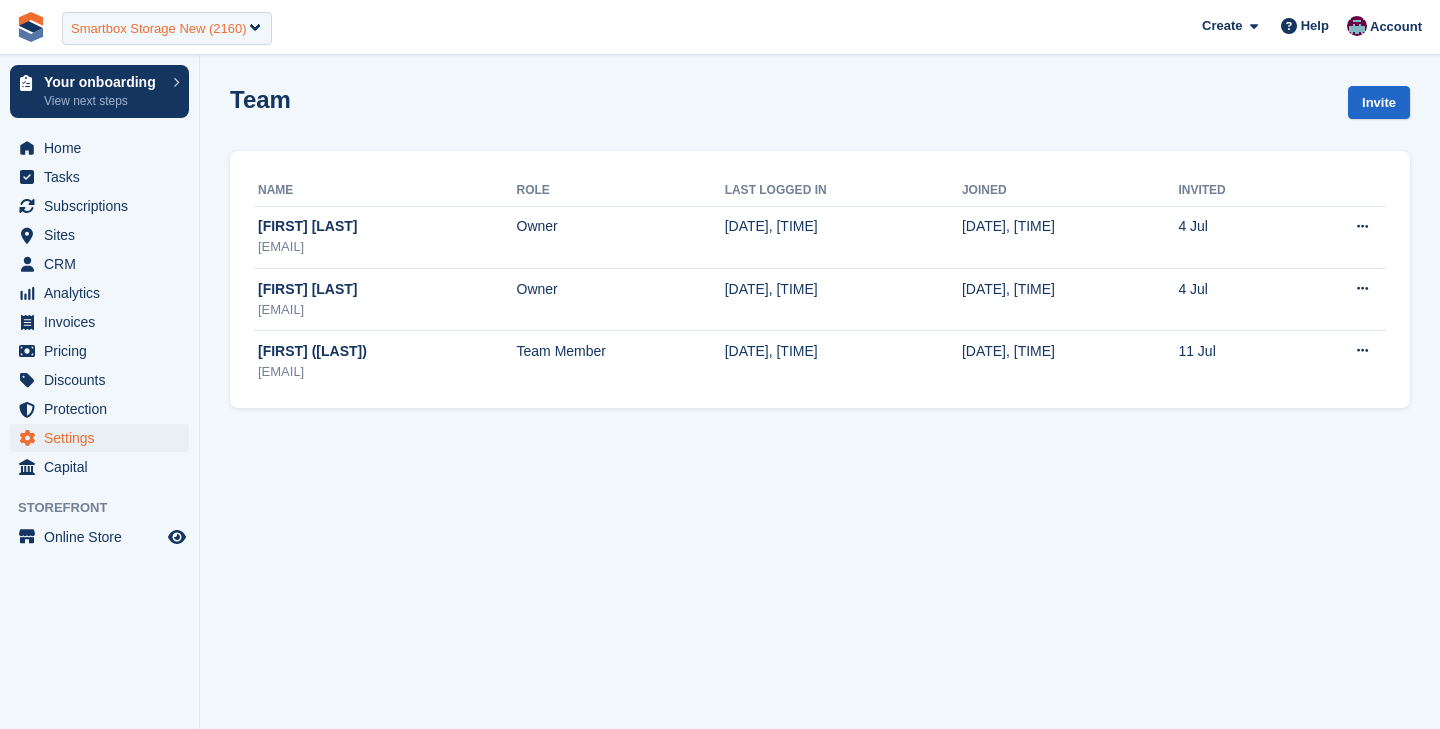 click on "Smartbox Storage New (2160)" at bounding box center [159, 29] 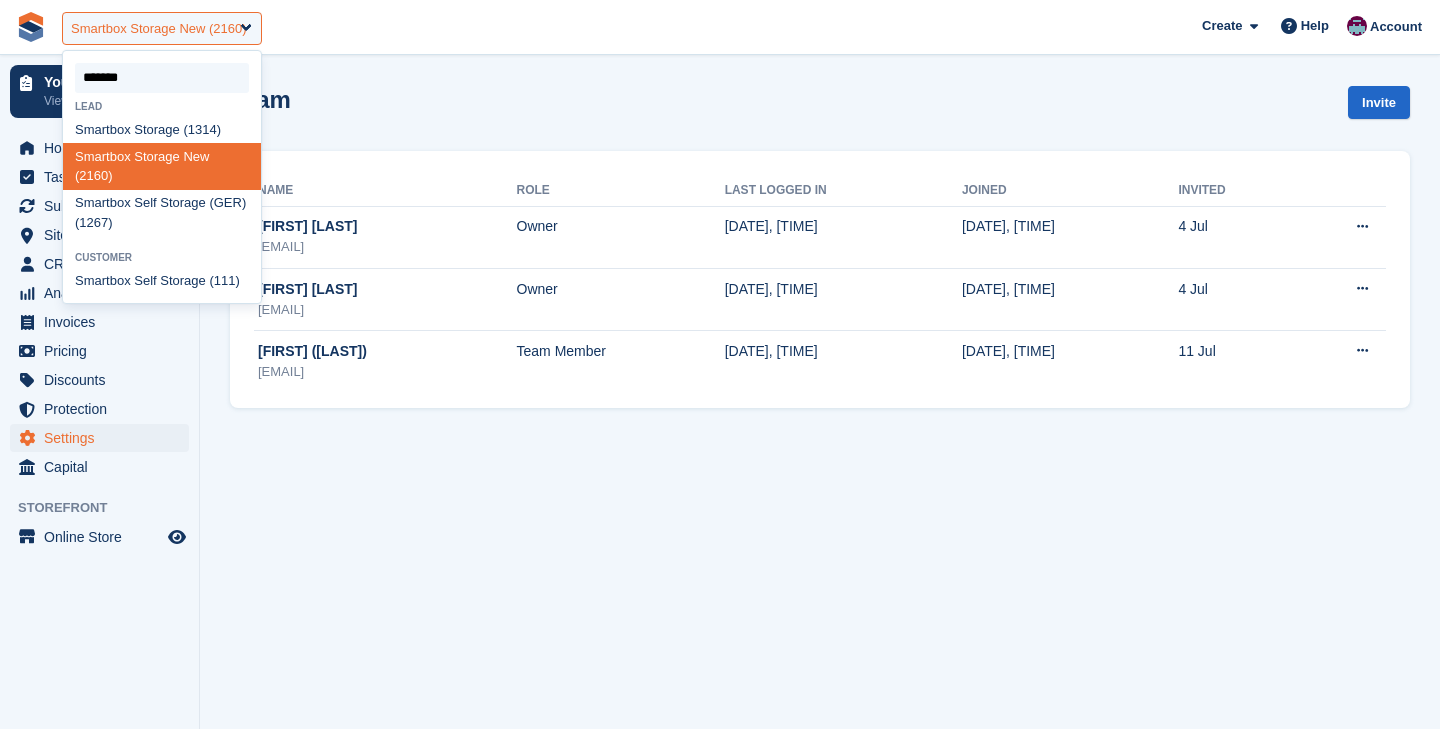 type on "********" 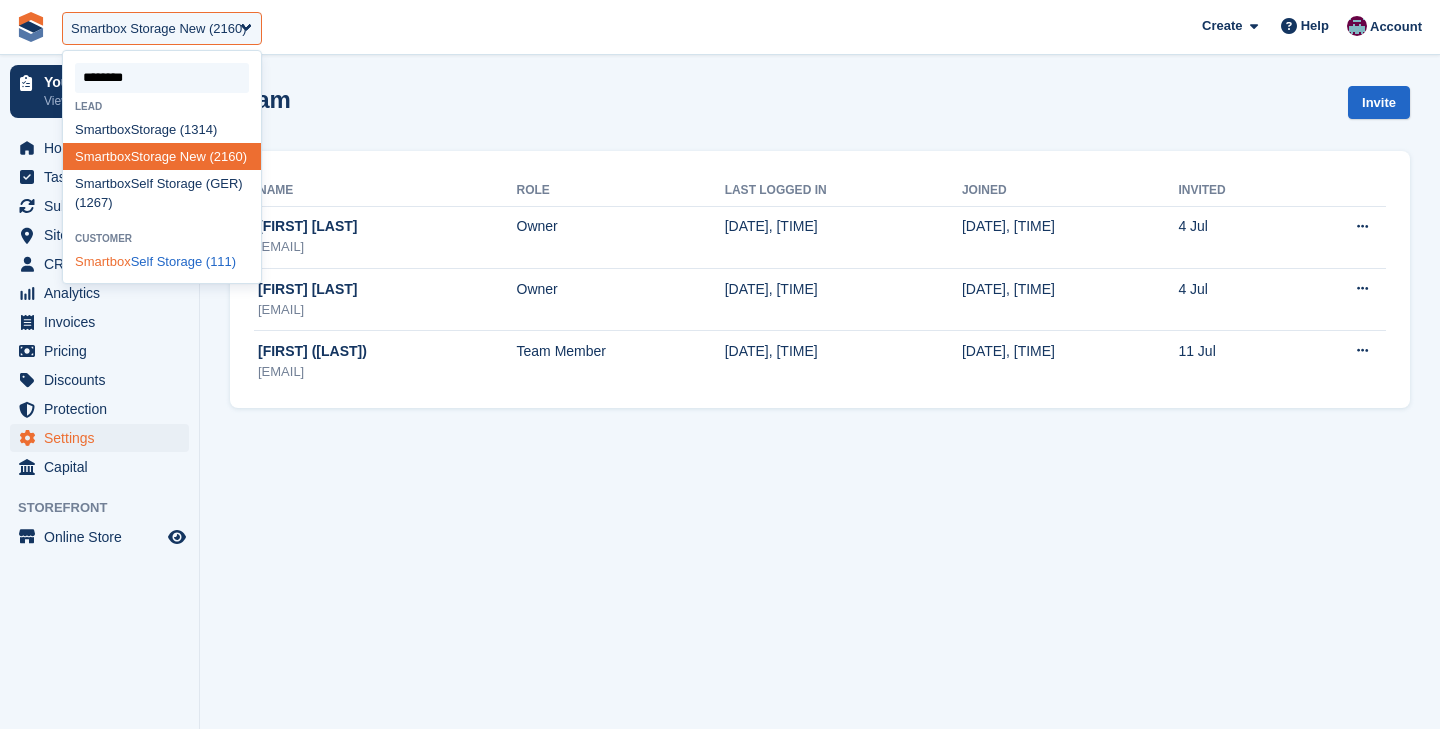 click on "Smartbox  Self Storage (111)" at bounding box center [162, 261] 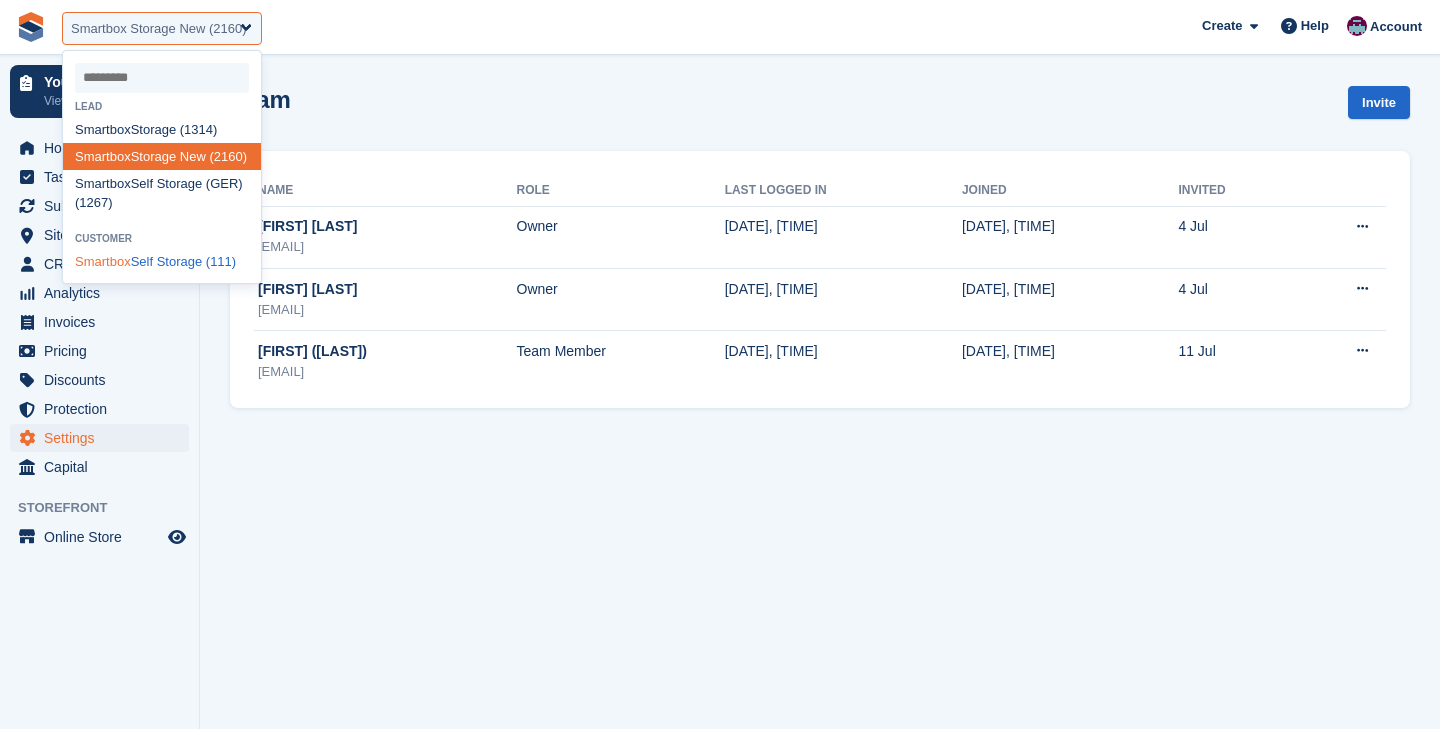 select on "***" 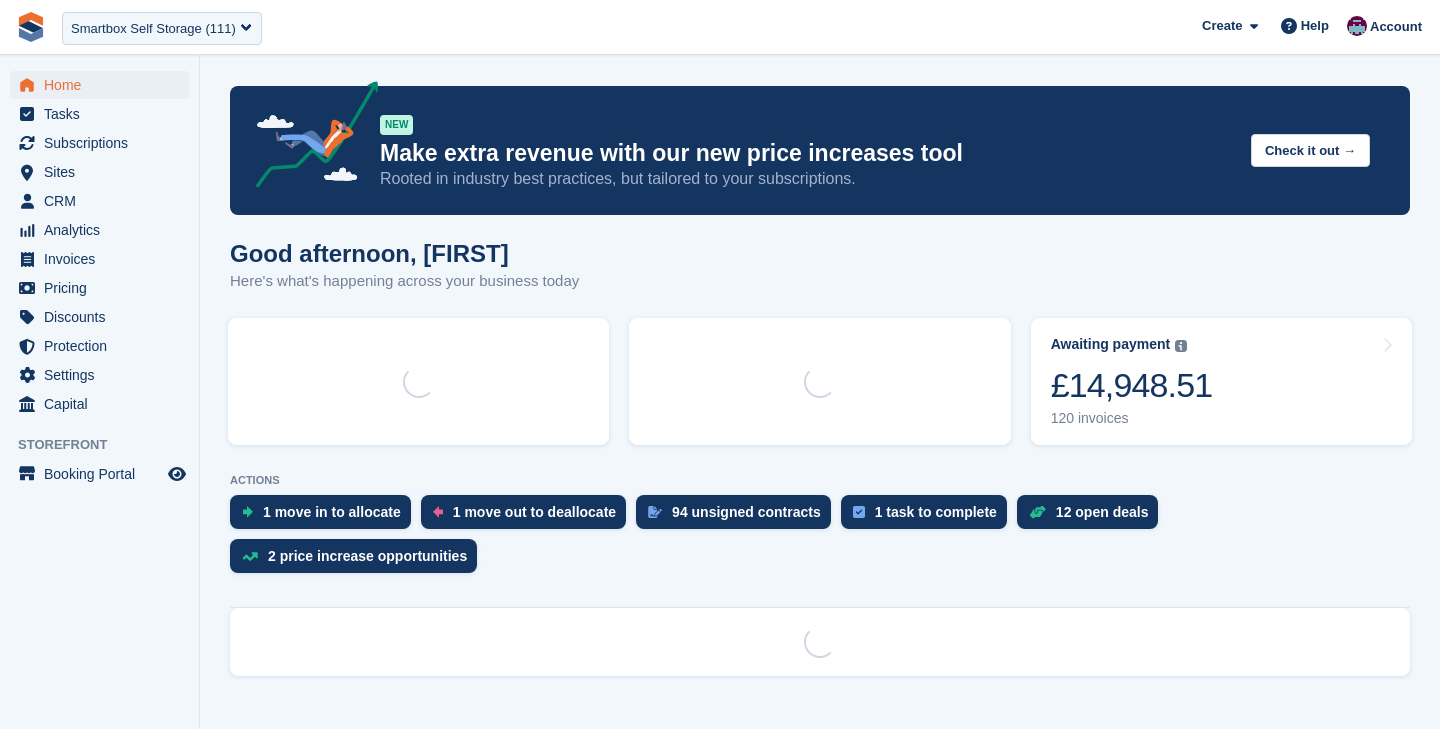 scroll, scrollTop: 0, scrollLeft: 0, axis: both 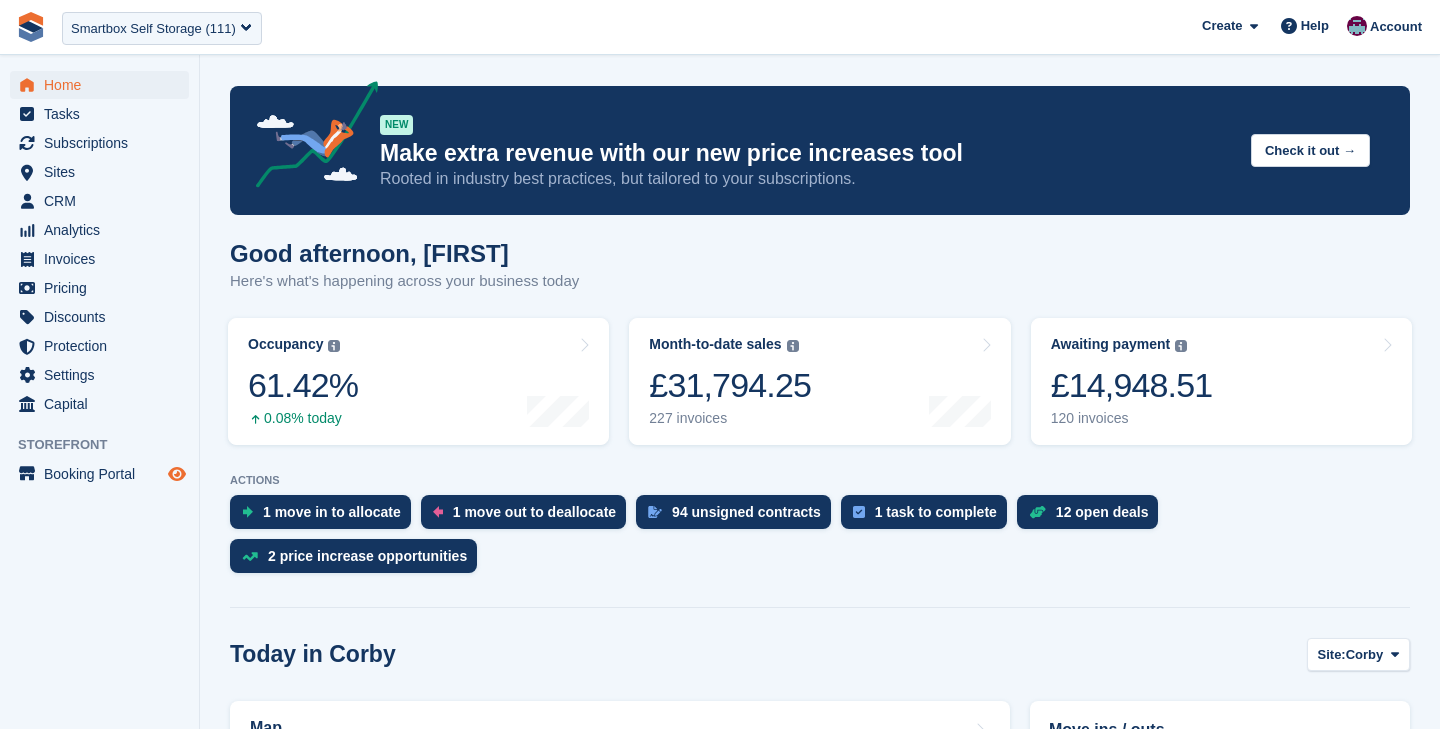 click at bounding box center [177, 474] 